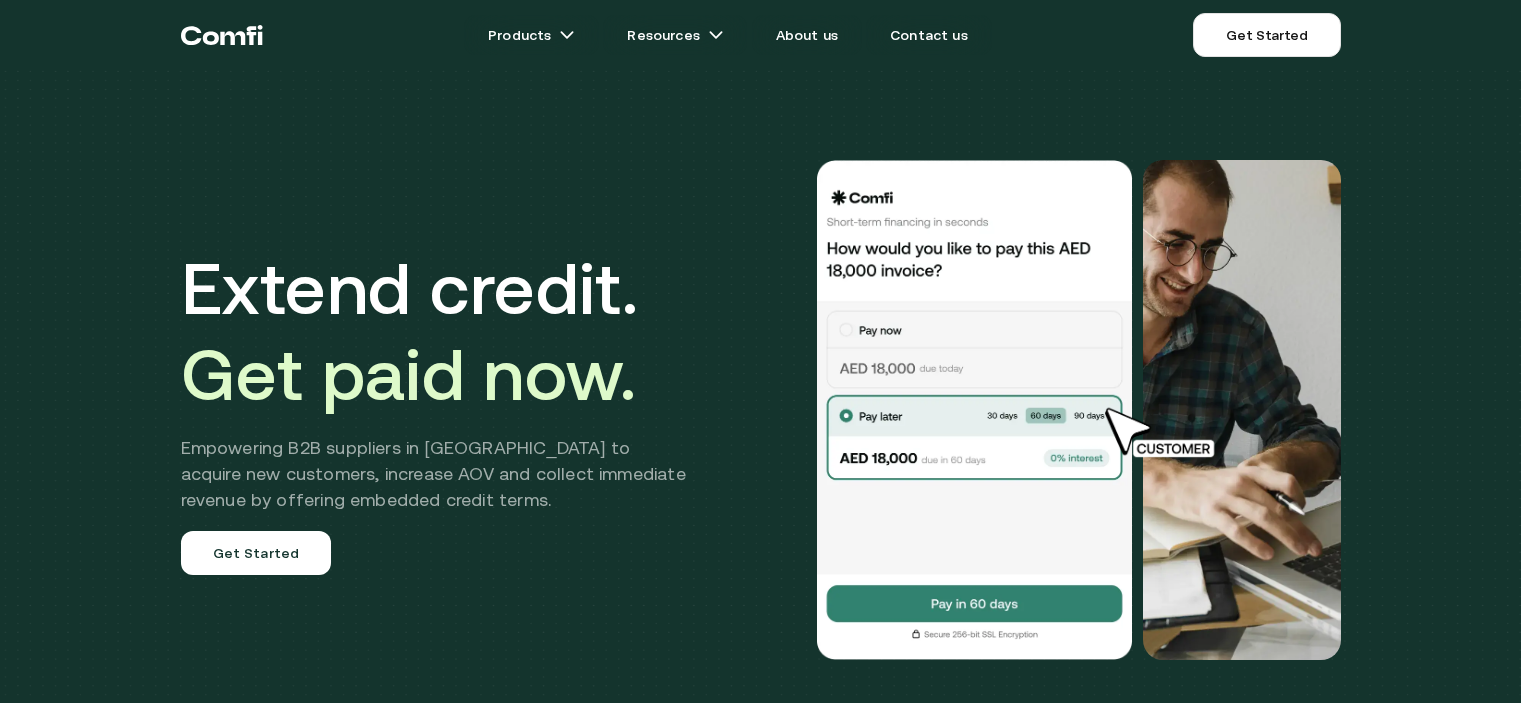 scroll, scrollTop: 0, scrollLeft: 0, axis: both 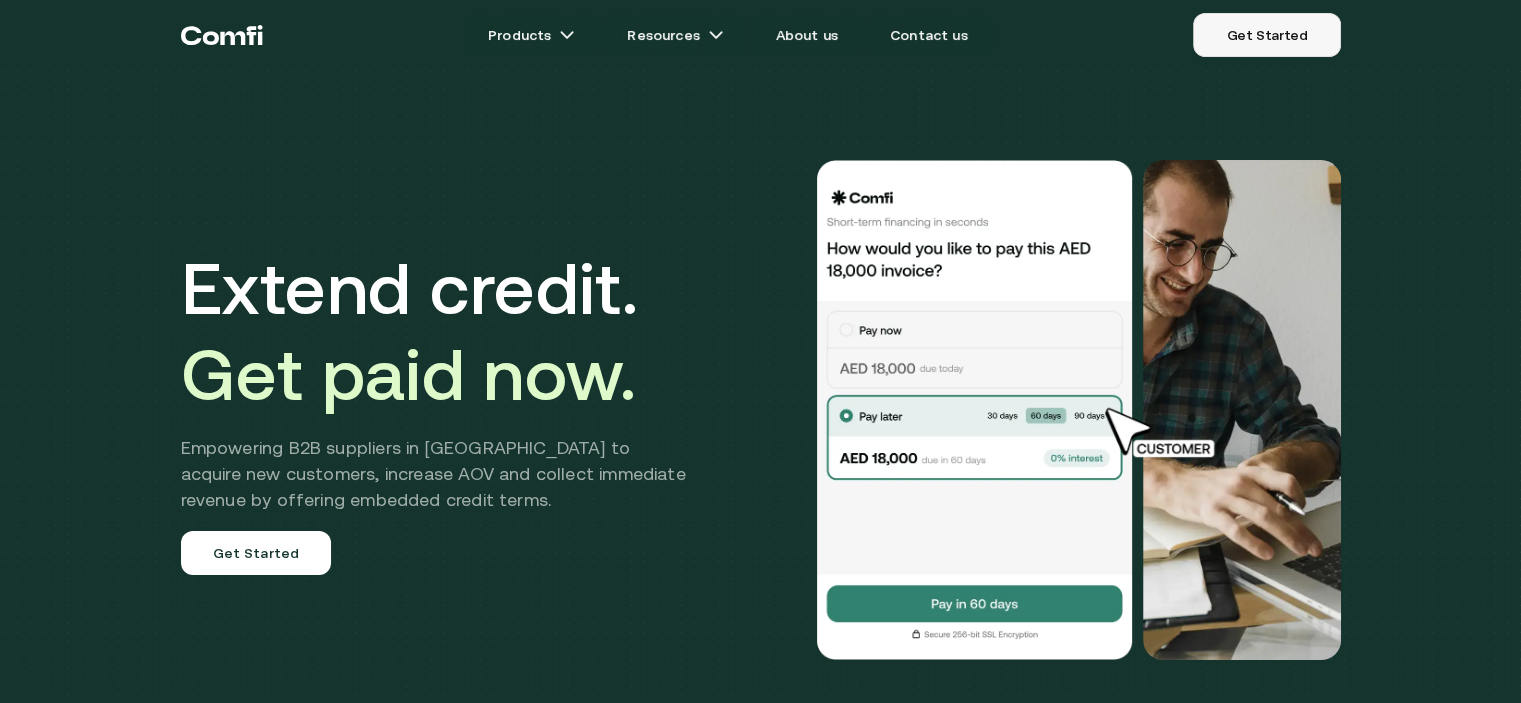 click on "Get Started" at bounding box center (1266, 35) 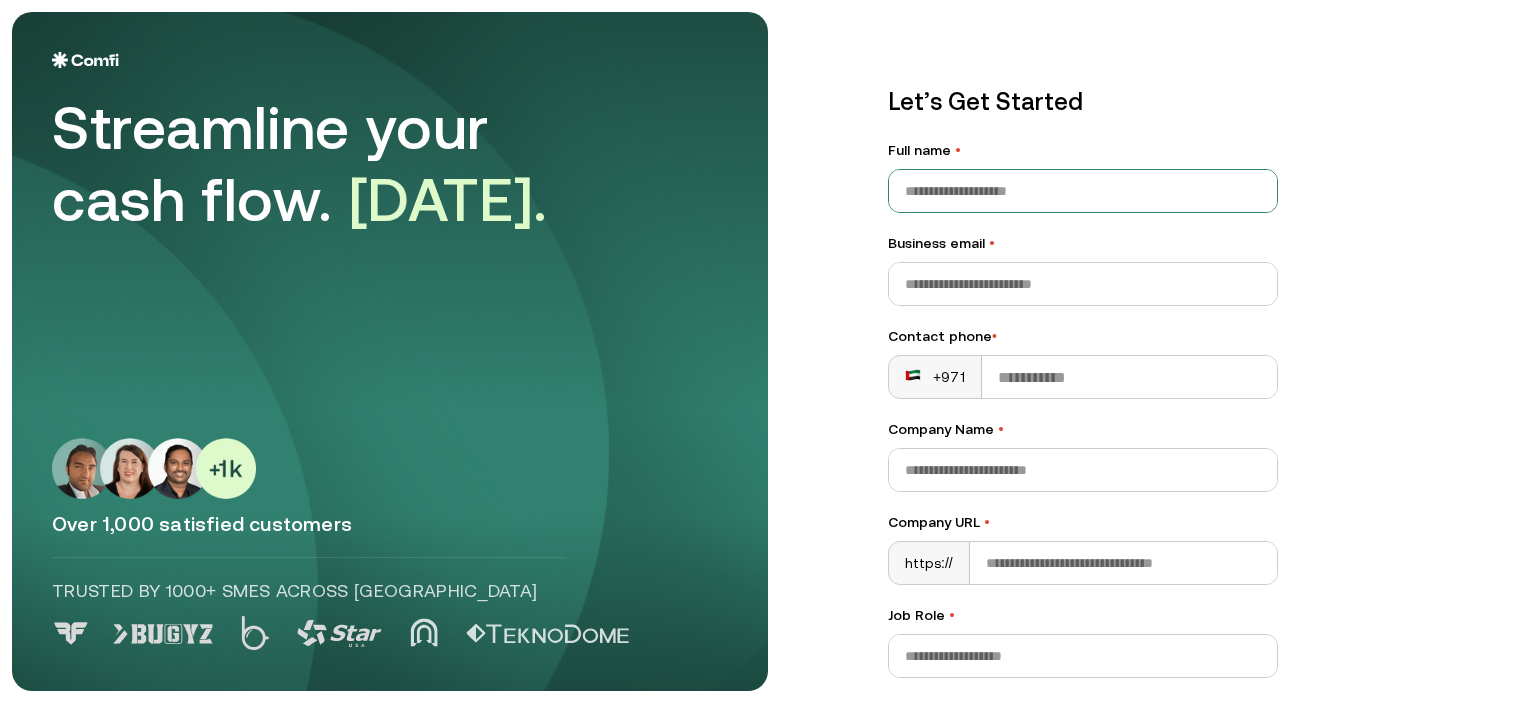 click on "Full name •" at bounding box center (1083, 191) 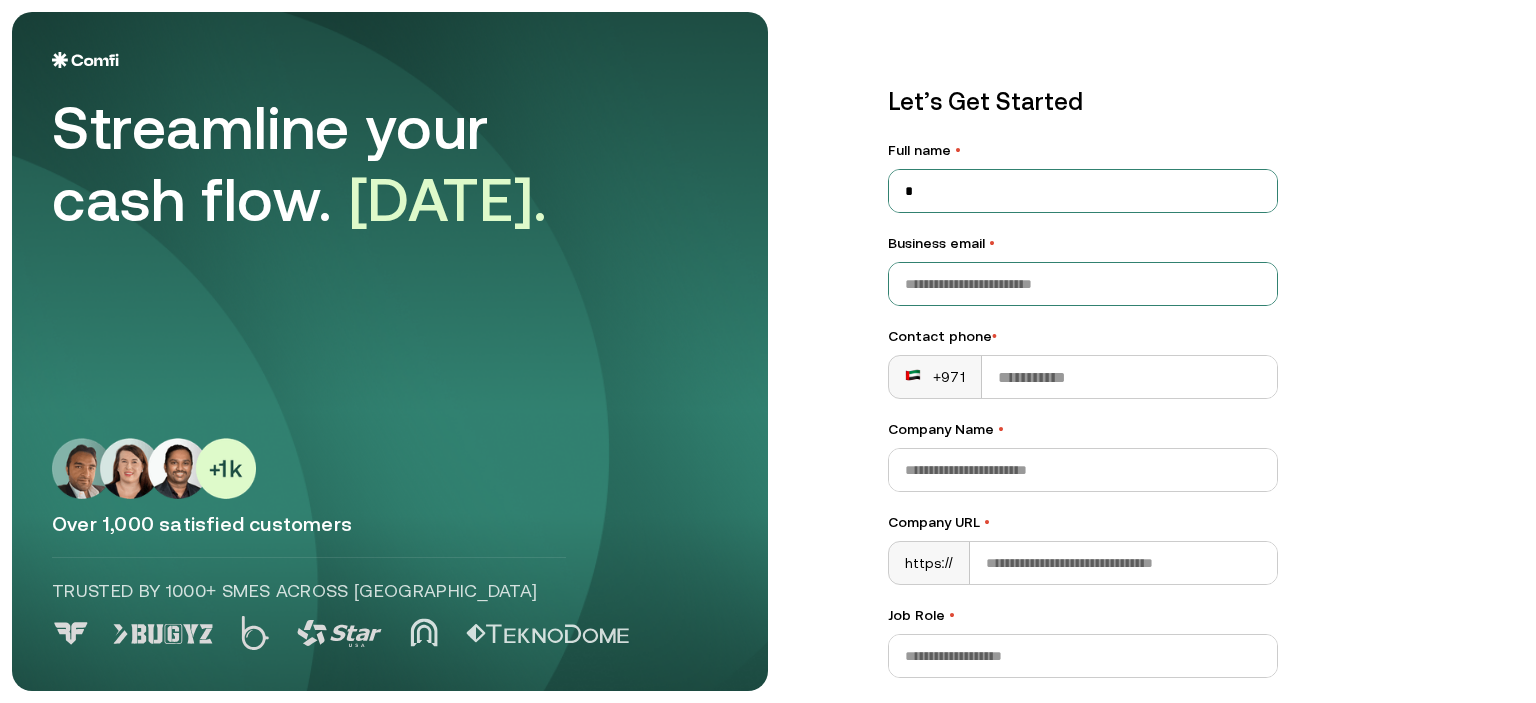 type on "*" 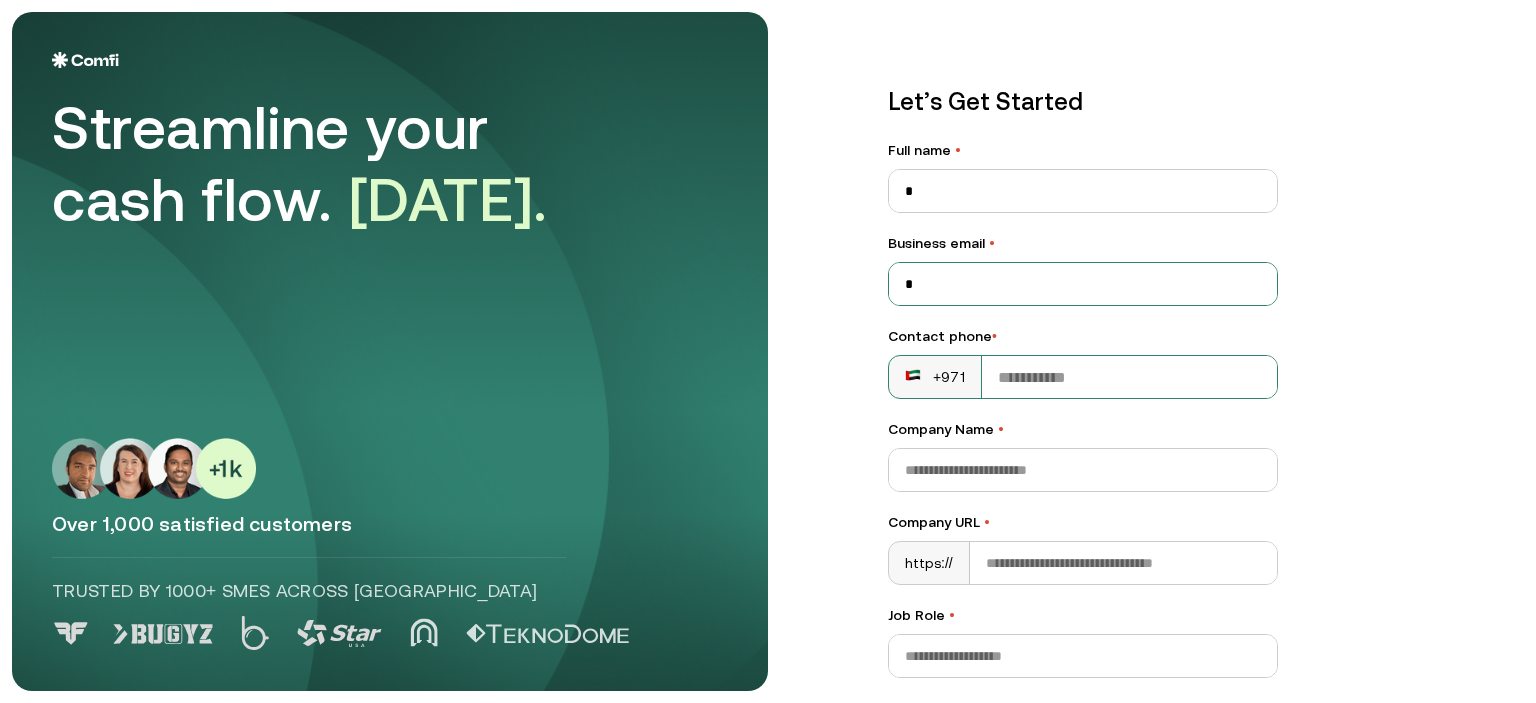 type on "*" 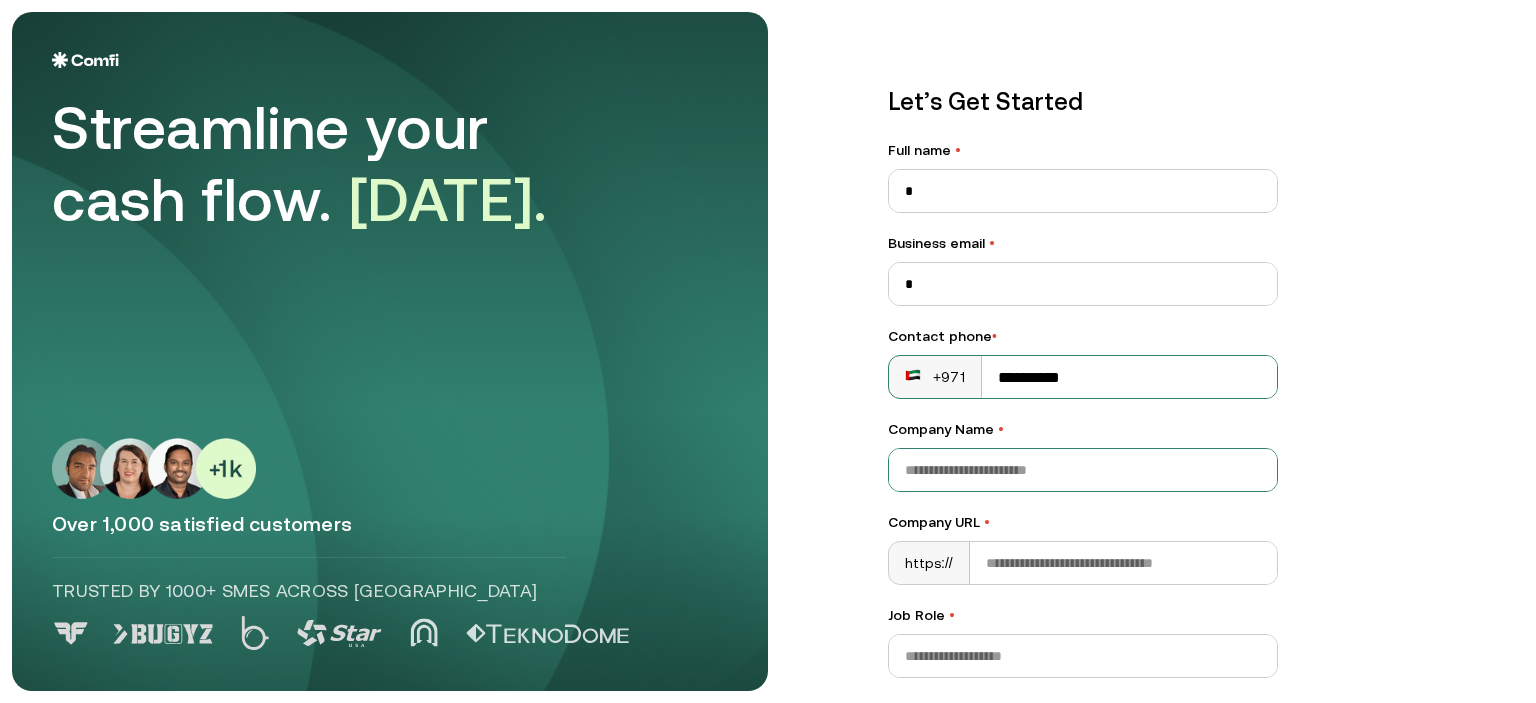 type on "**********" 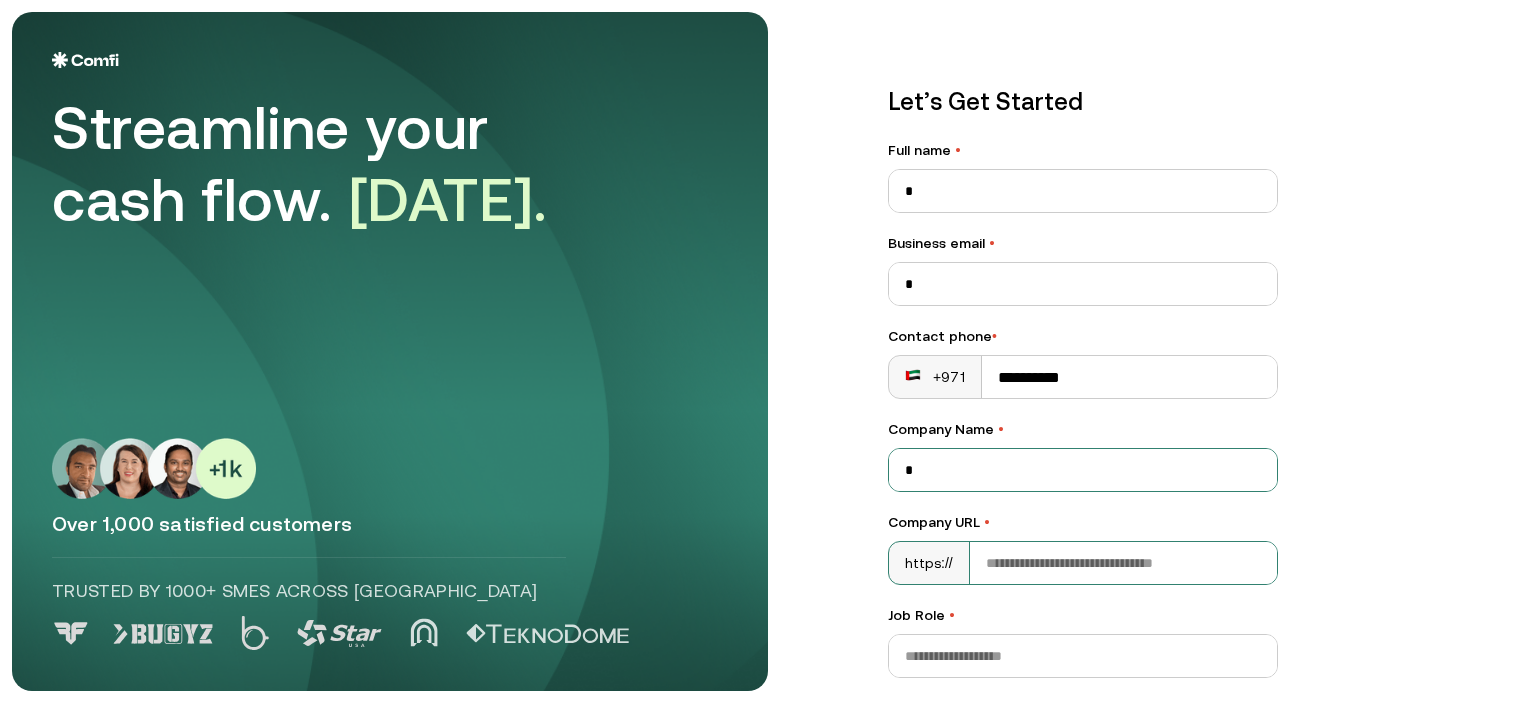 type on "*" 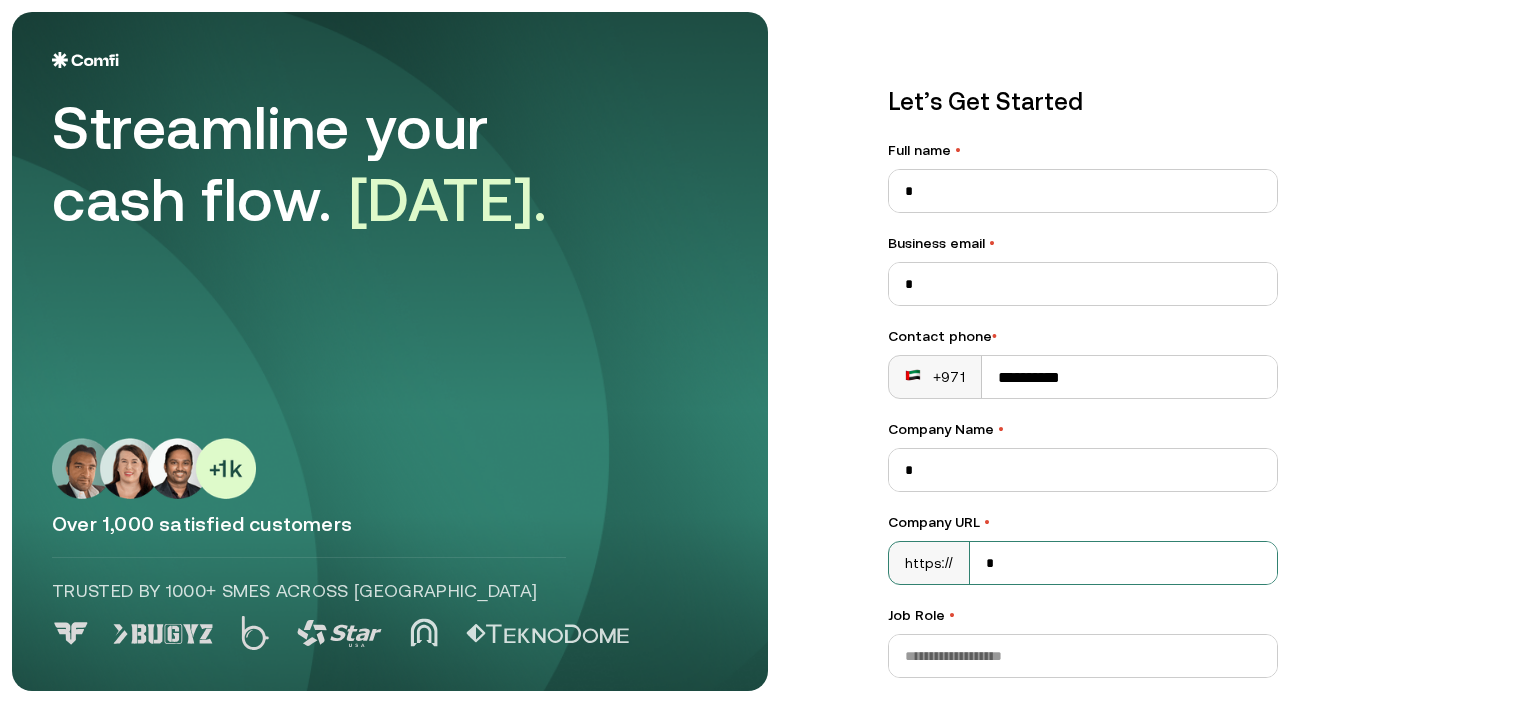 click on "*" at bounding box center [1123, 563] 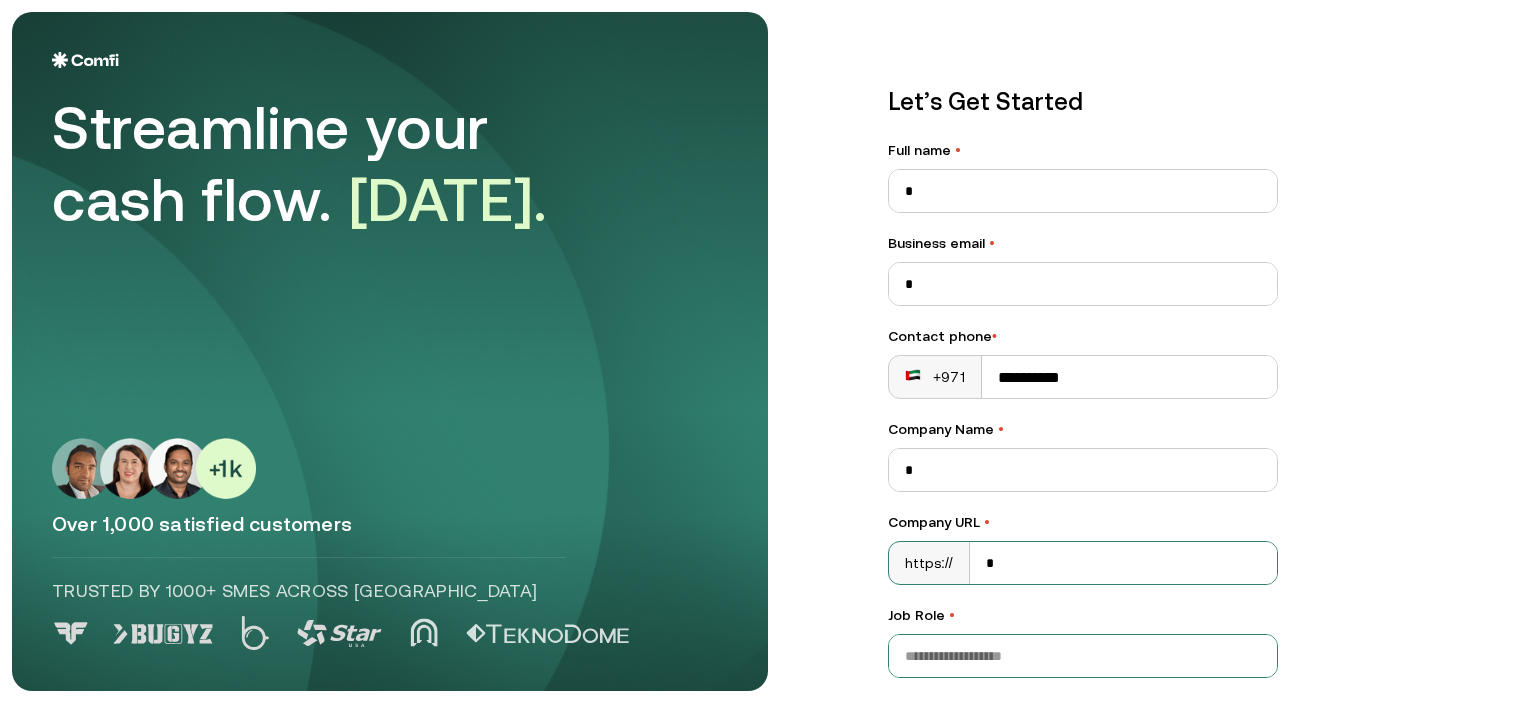 type on "*" 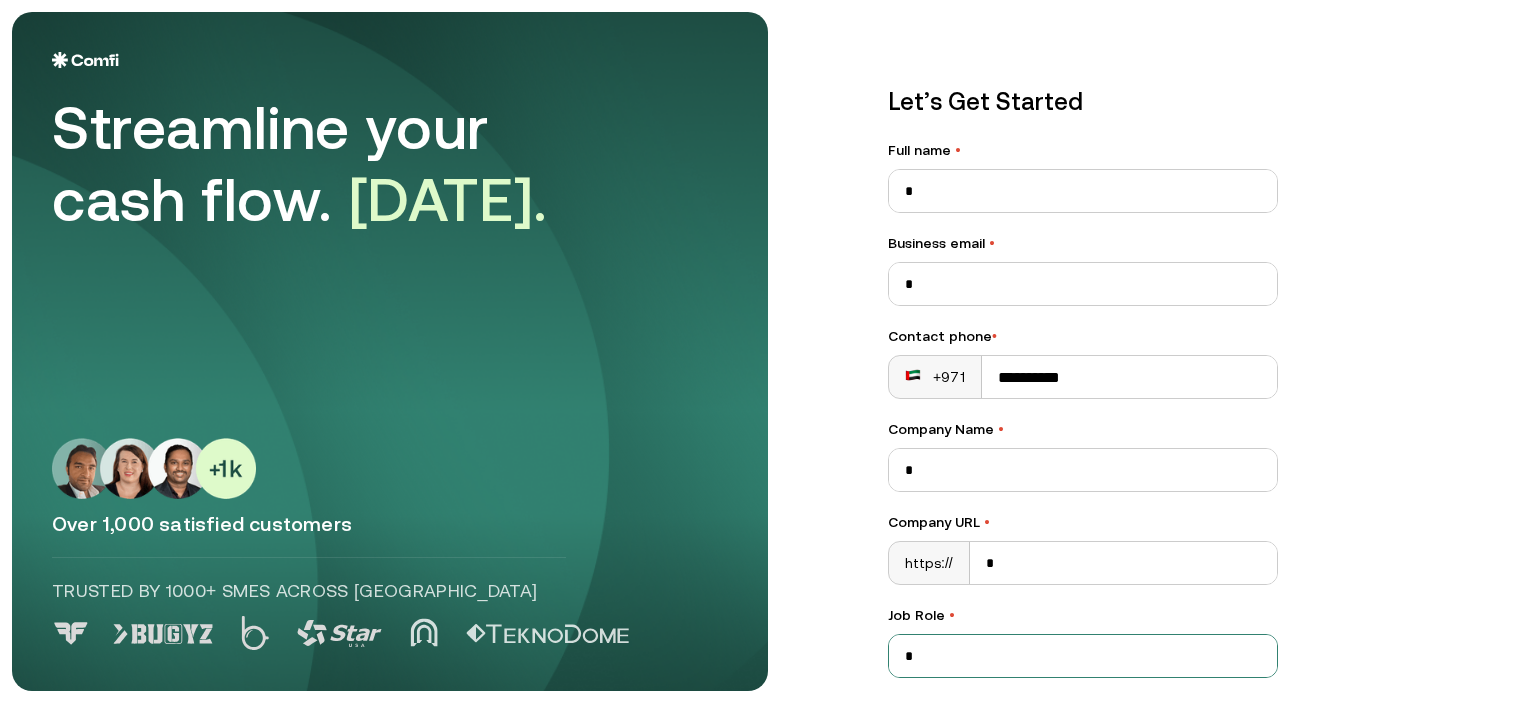 click on "*" at bounding box center (1083, 656) 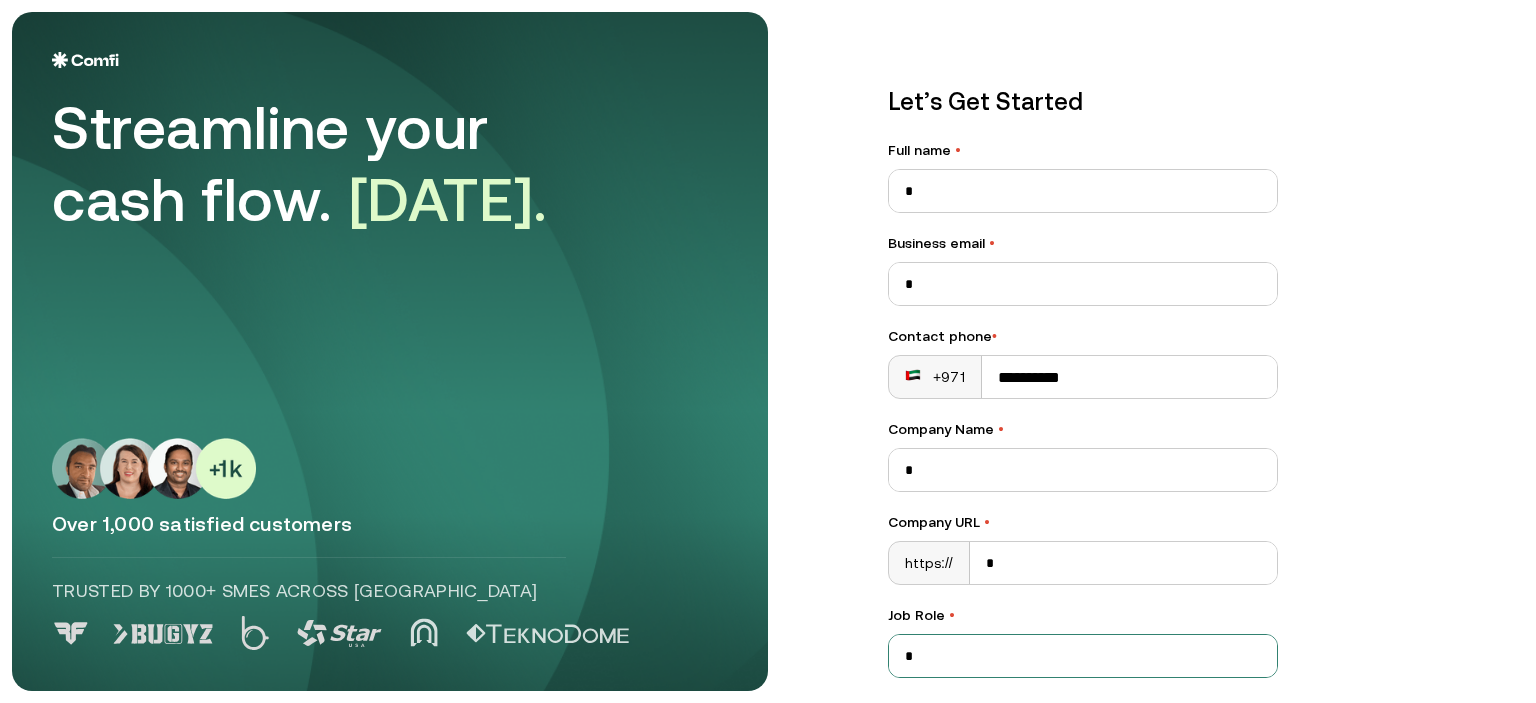 scroll, scrollTop: 264, scrollLeft: 0, axis: vertical 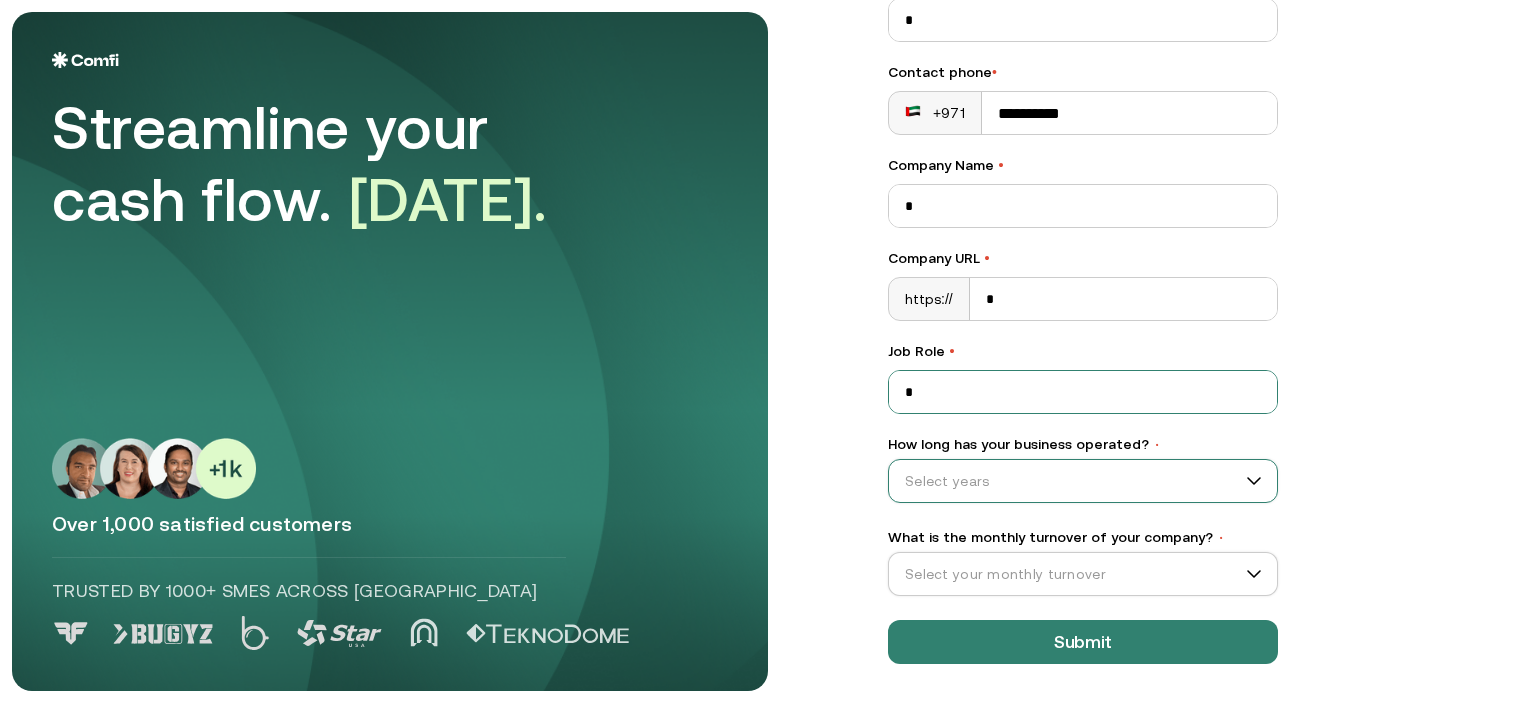 type on "*" 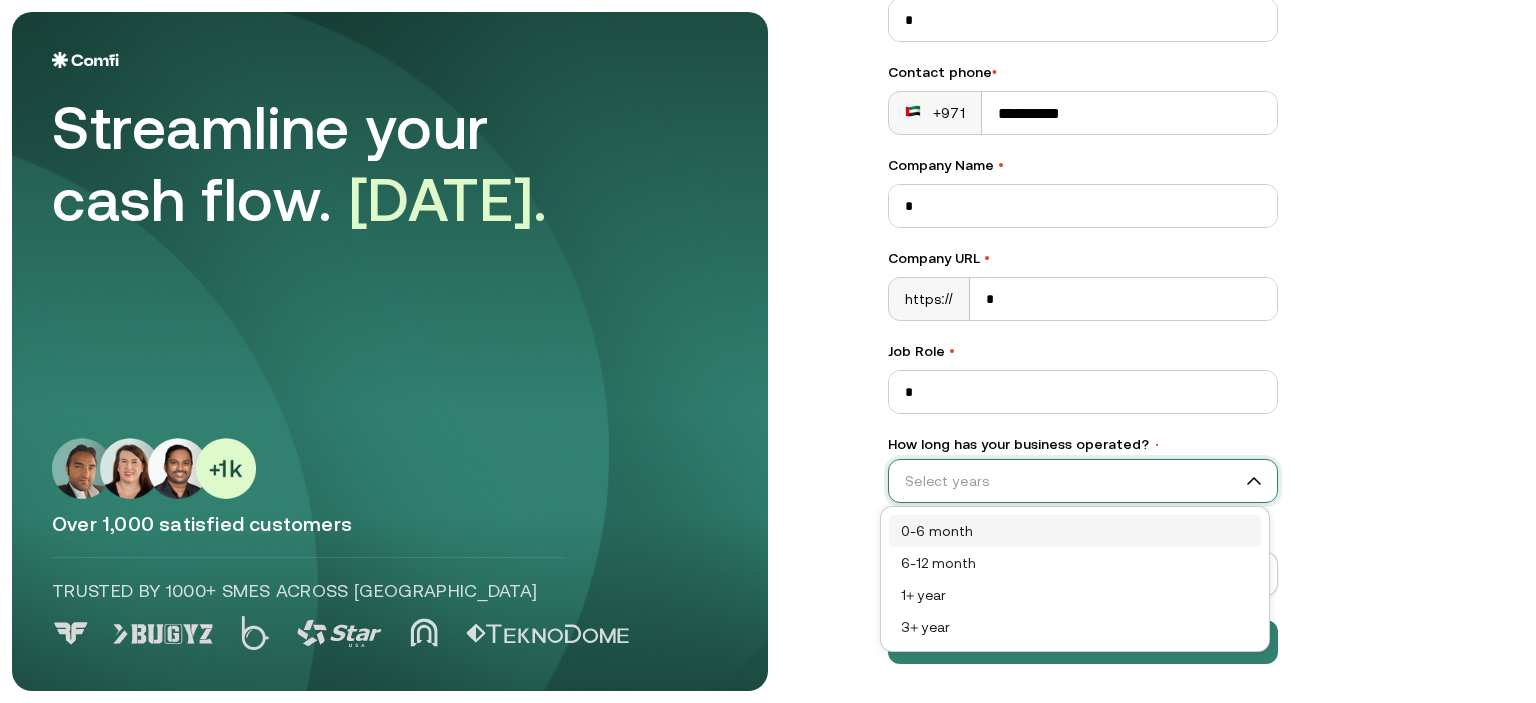 click on "How long has your business operated? •" at bounding box center [1074, 481] 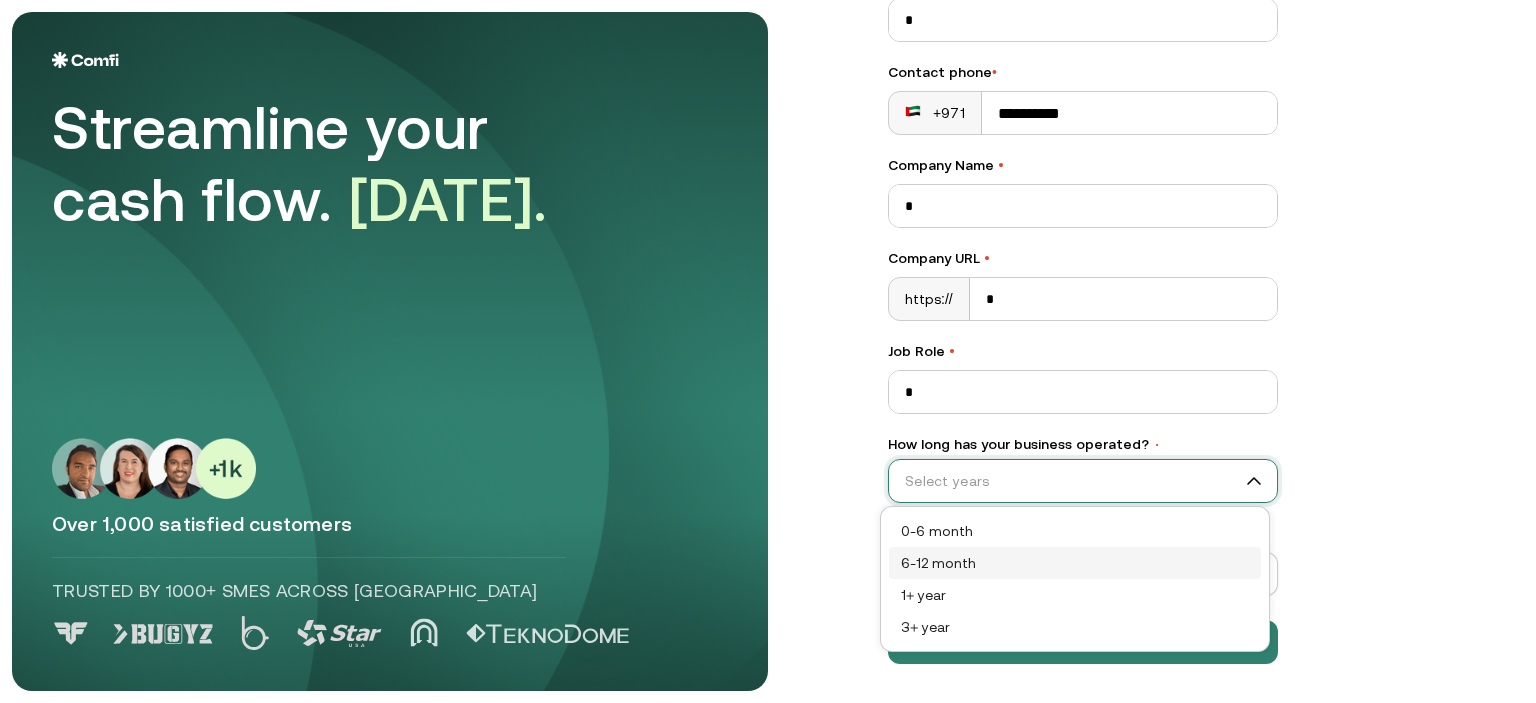 click on "6-12 month" at bounding box center (1075, 563) 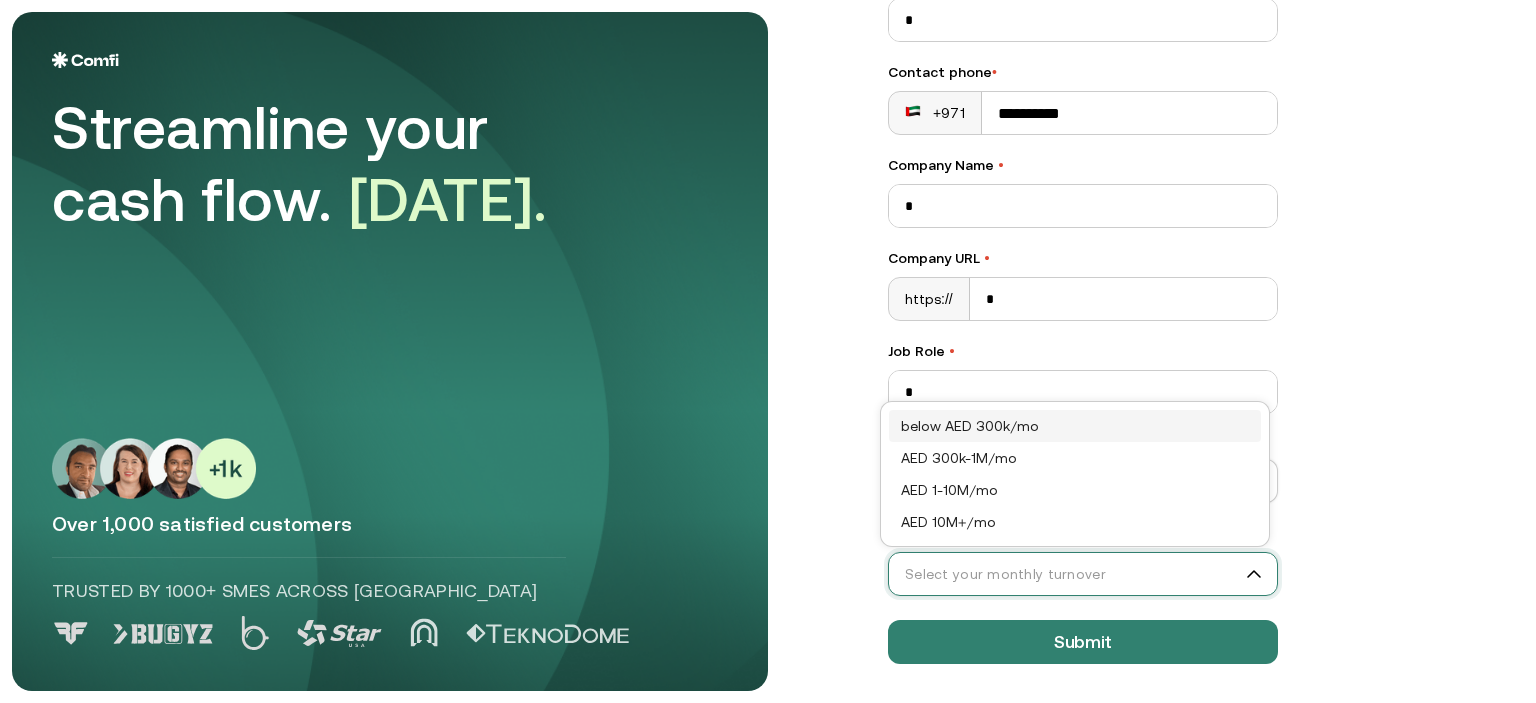 click on "What is the monthly turnover of your company? •" at bounding box center [1074, 574] 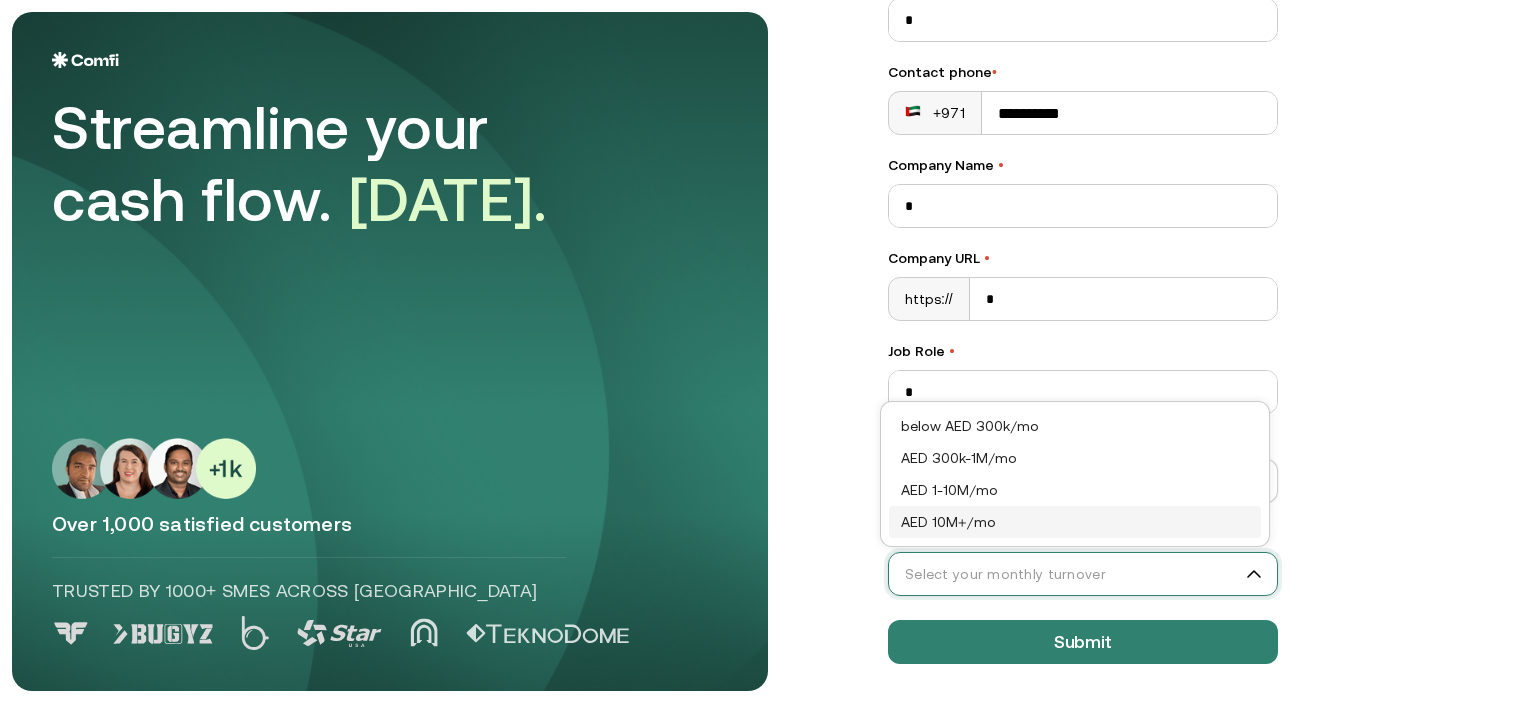 click on "AED 10M+/mo" at bounding box center [1075, 522] 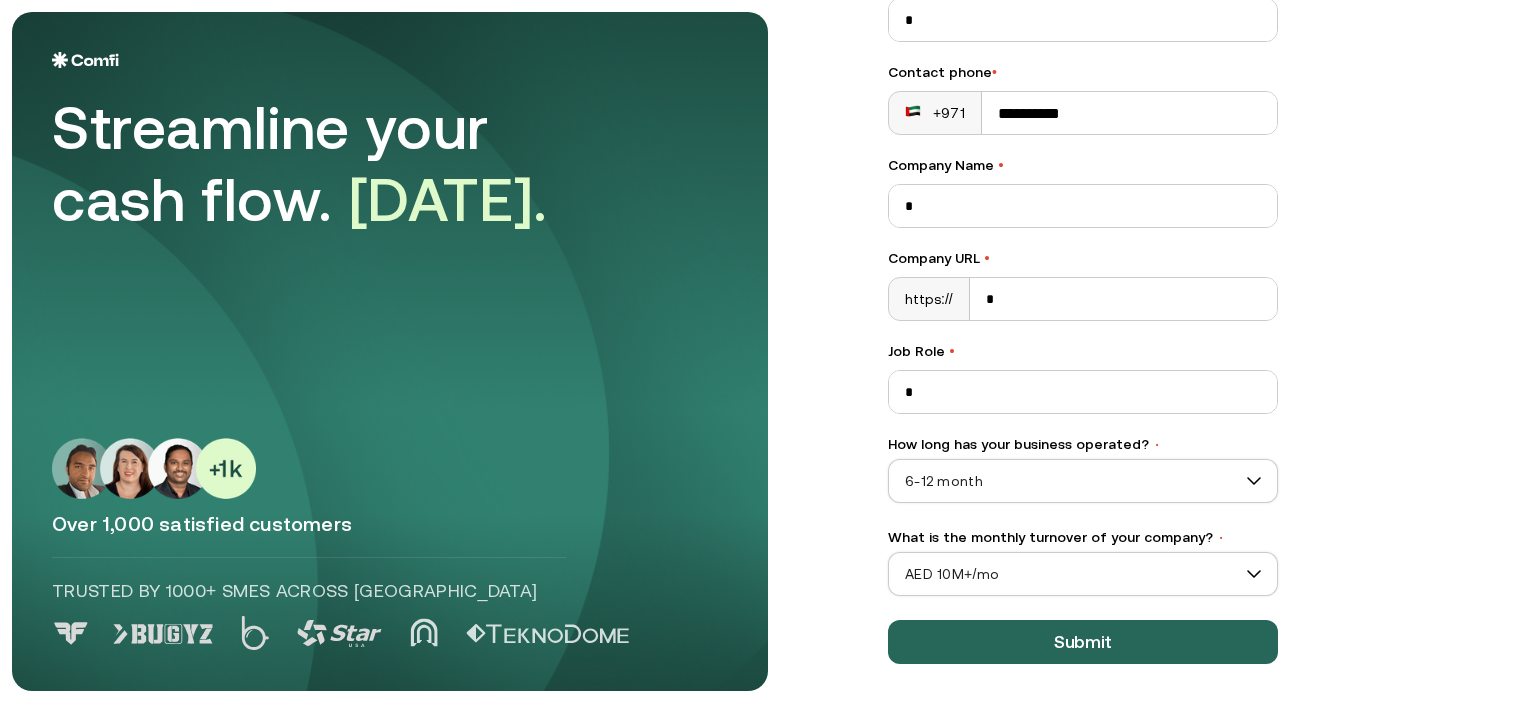 click on "Submit" at bounding box center (1083, 642) 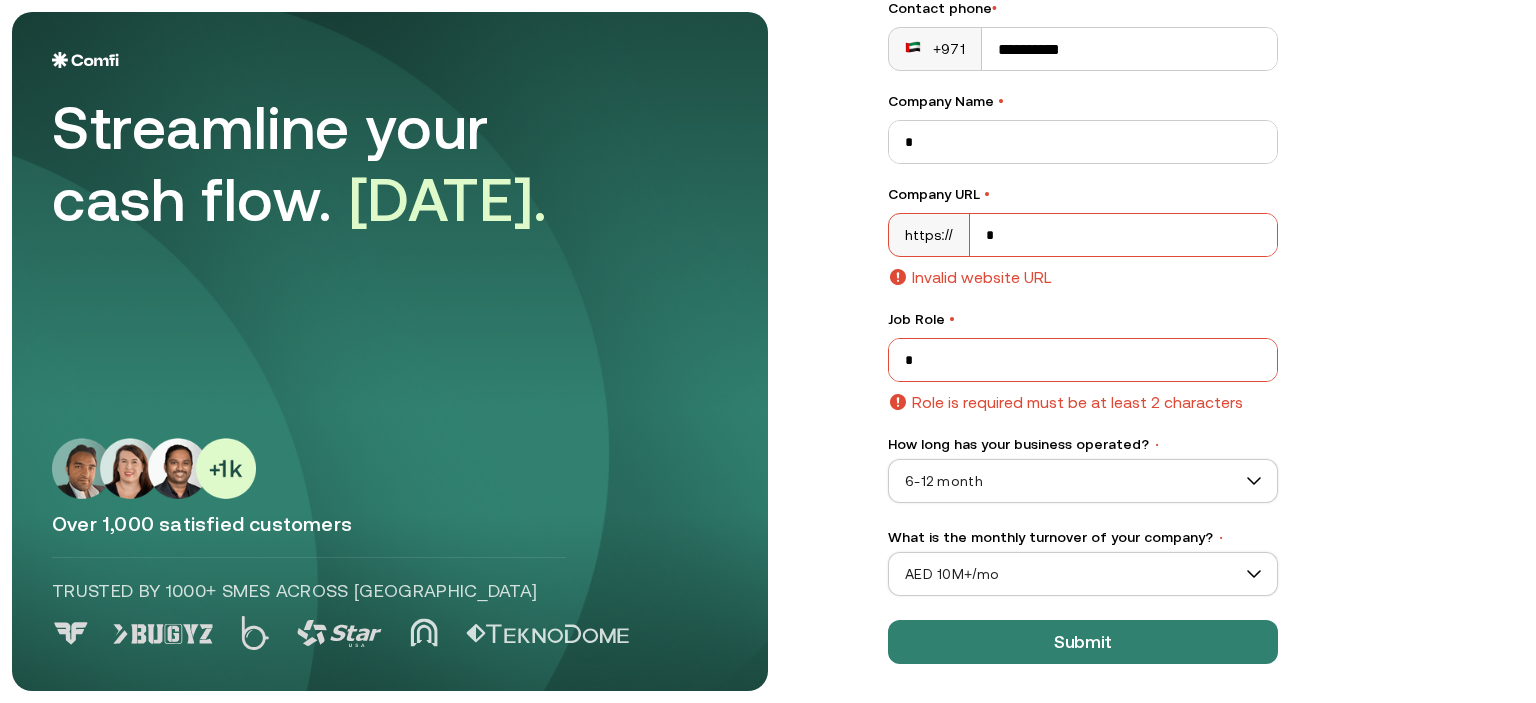 scroll, scrollTop: 0, scrollLeft: 0, axis: both 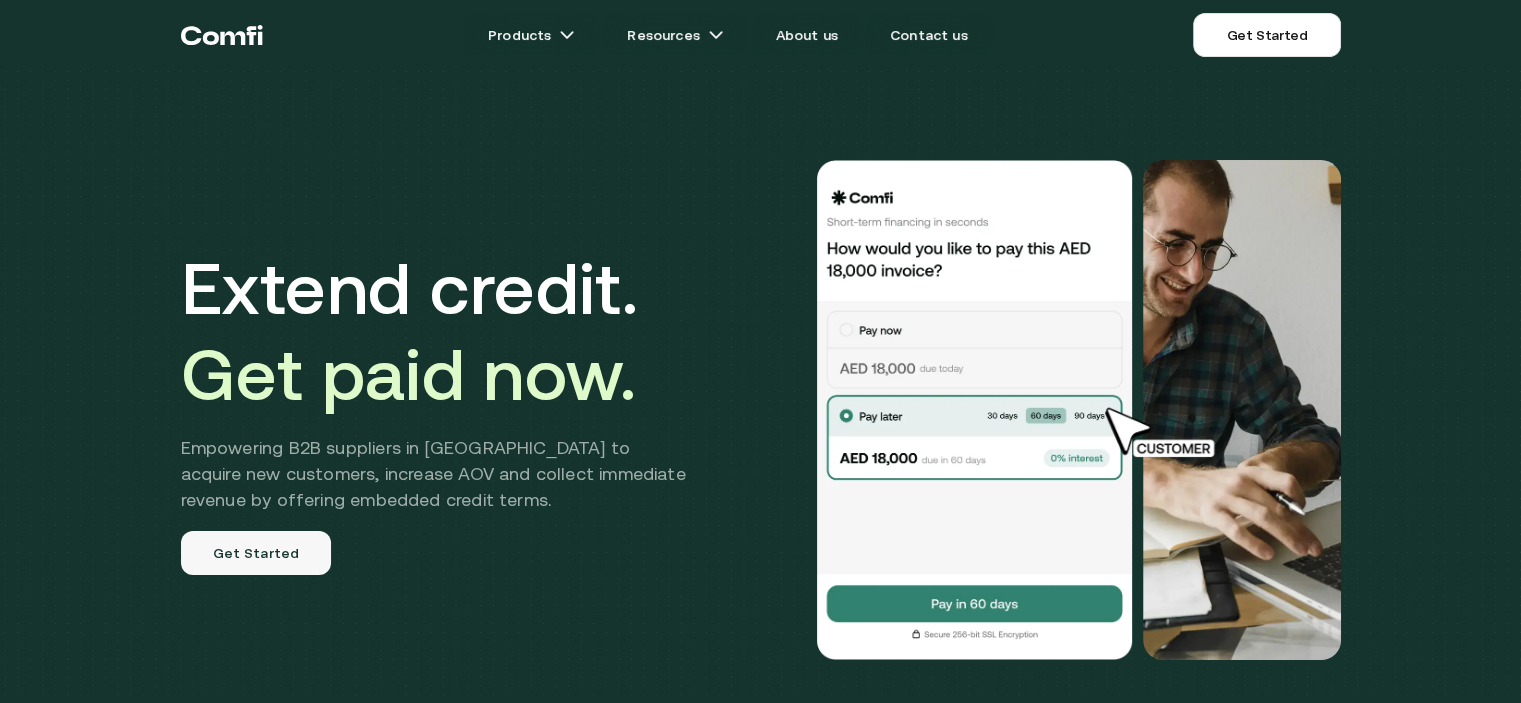 click on "Get Started" at bounding box center [256, 553] 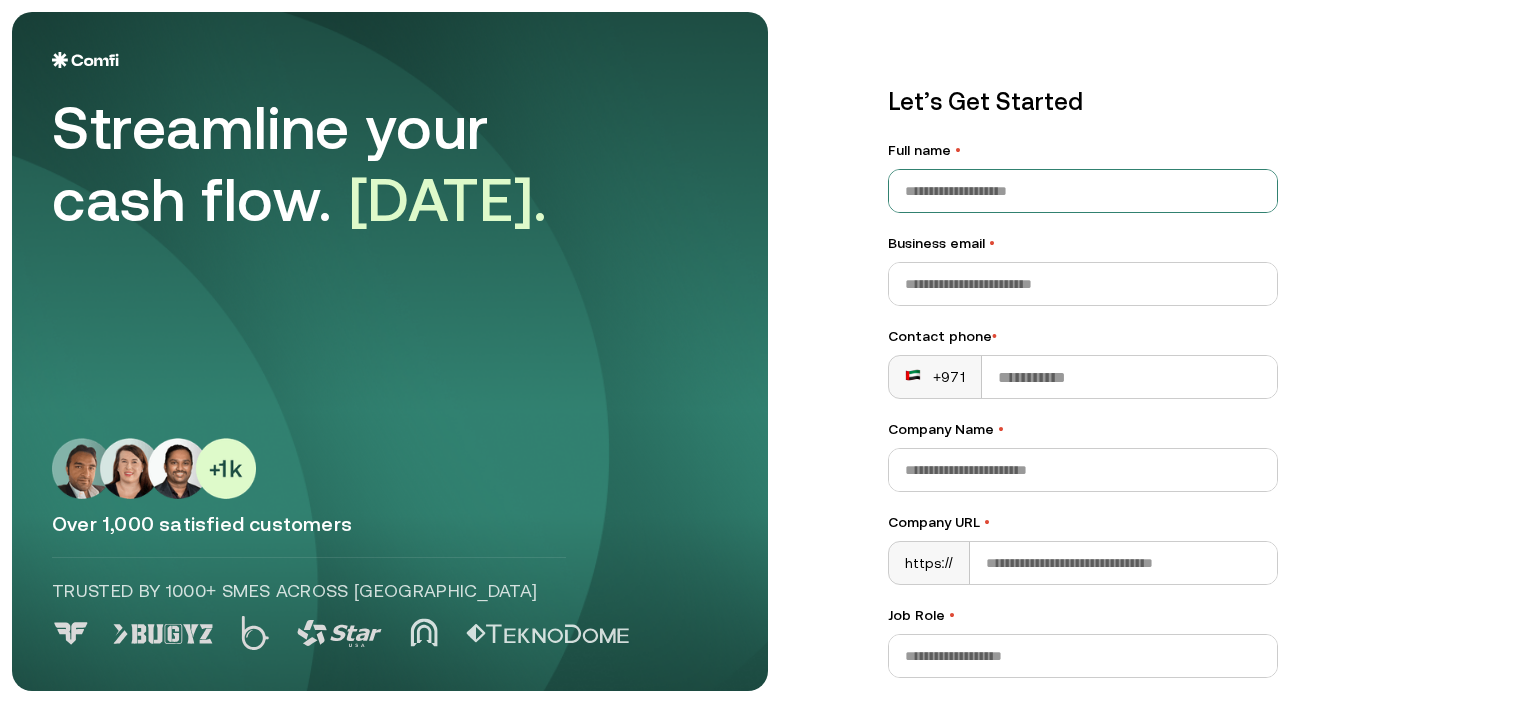 click on "Full name •" at bounding box center (1083, 191) 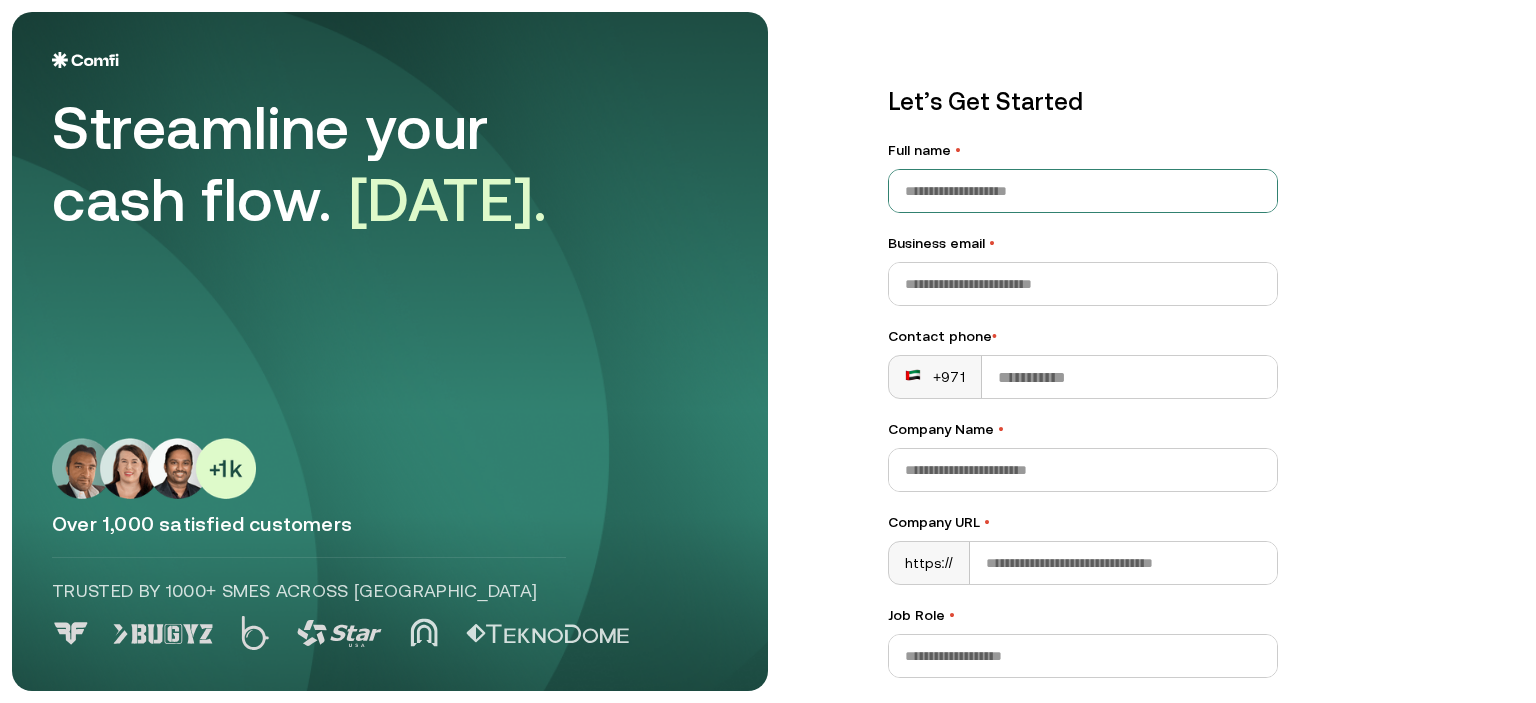 type on "******" 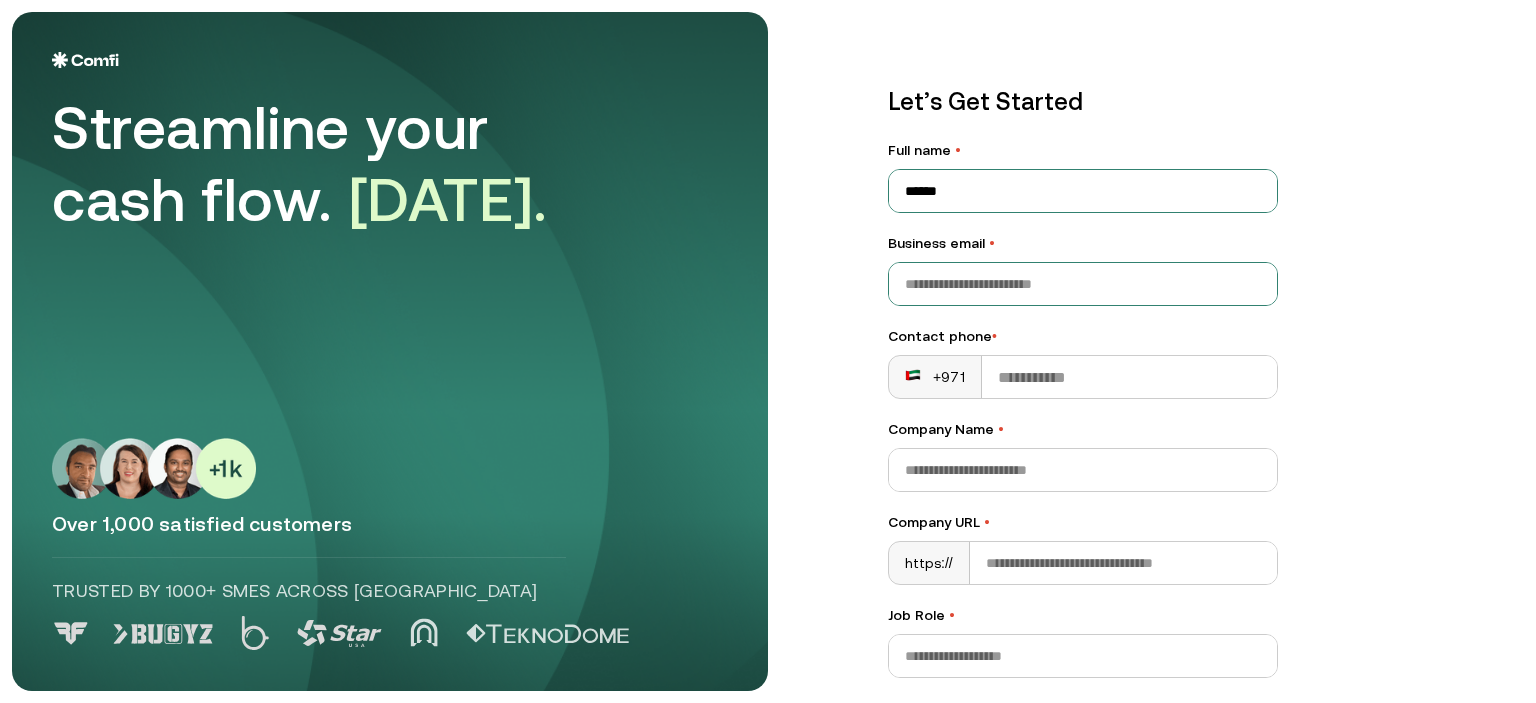 click on "Business email •" at bounding box center (1083, 284) 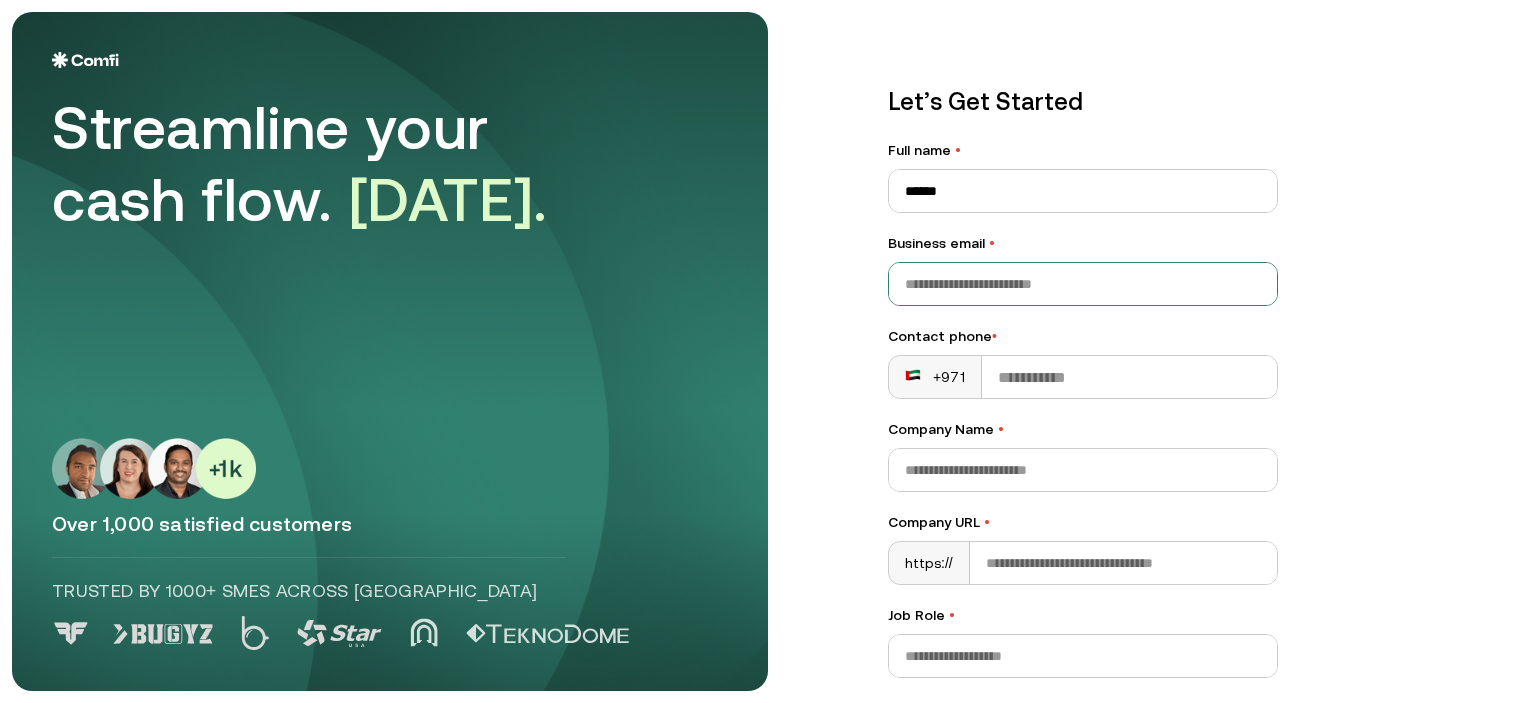 type on "**********" 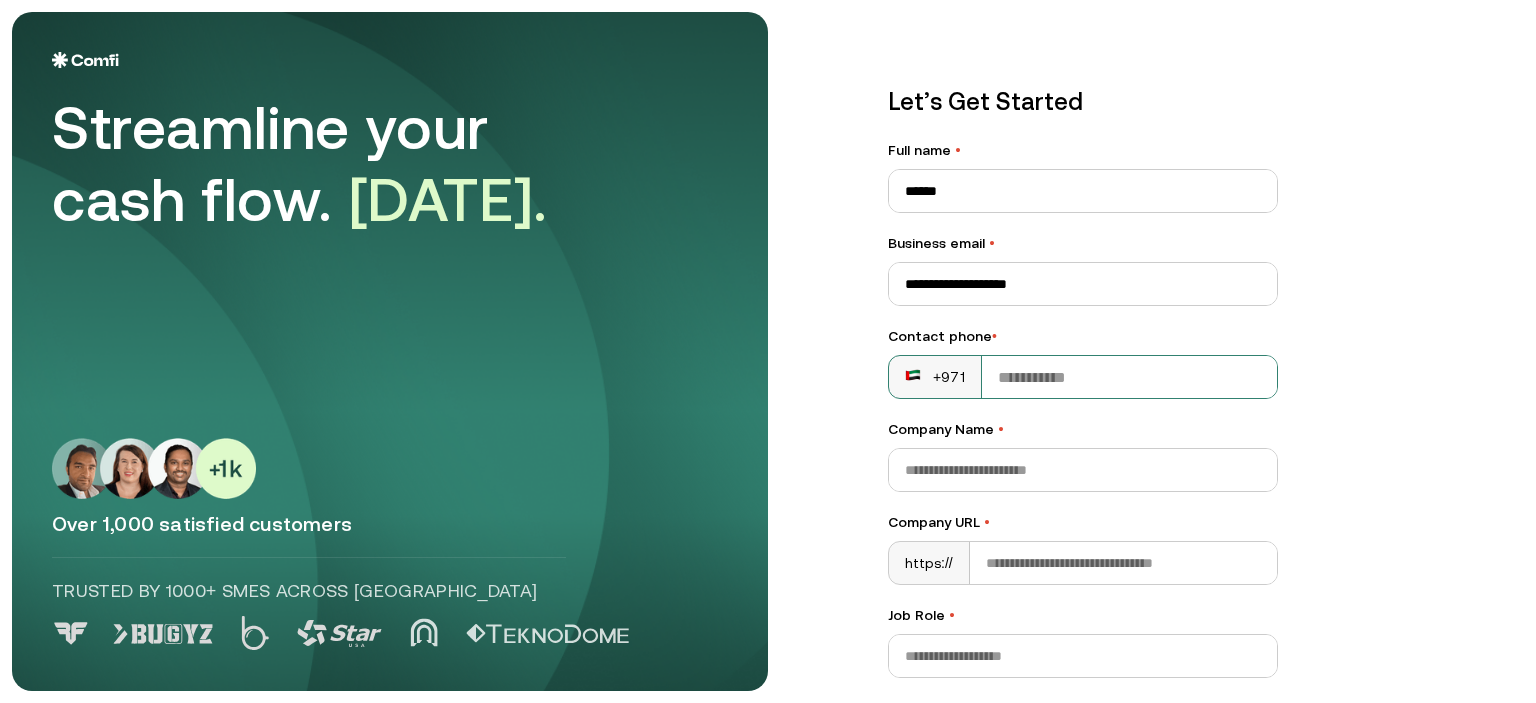 click on "Contact phone  •" at bounding box center (1129, 377) 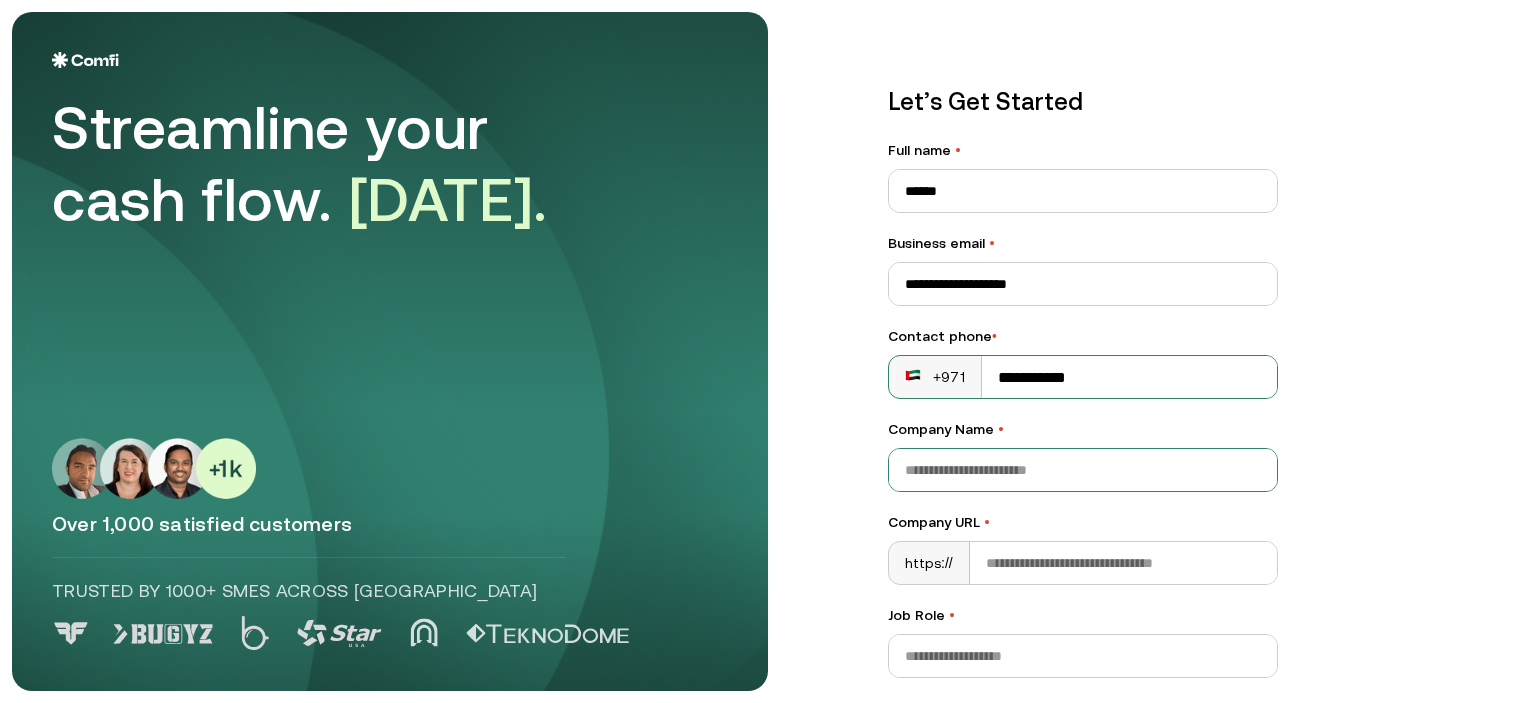 type on "**********" 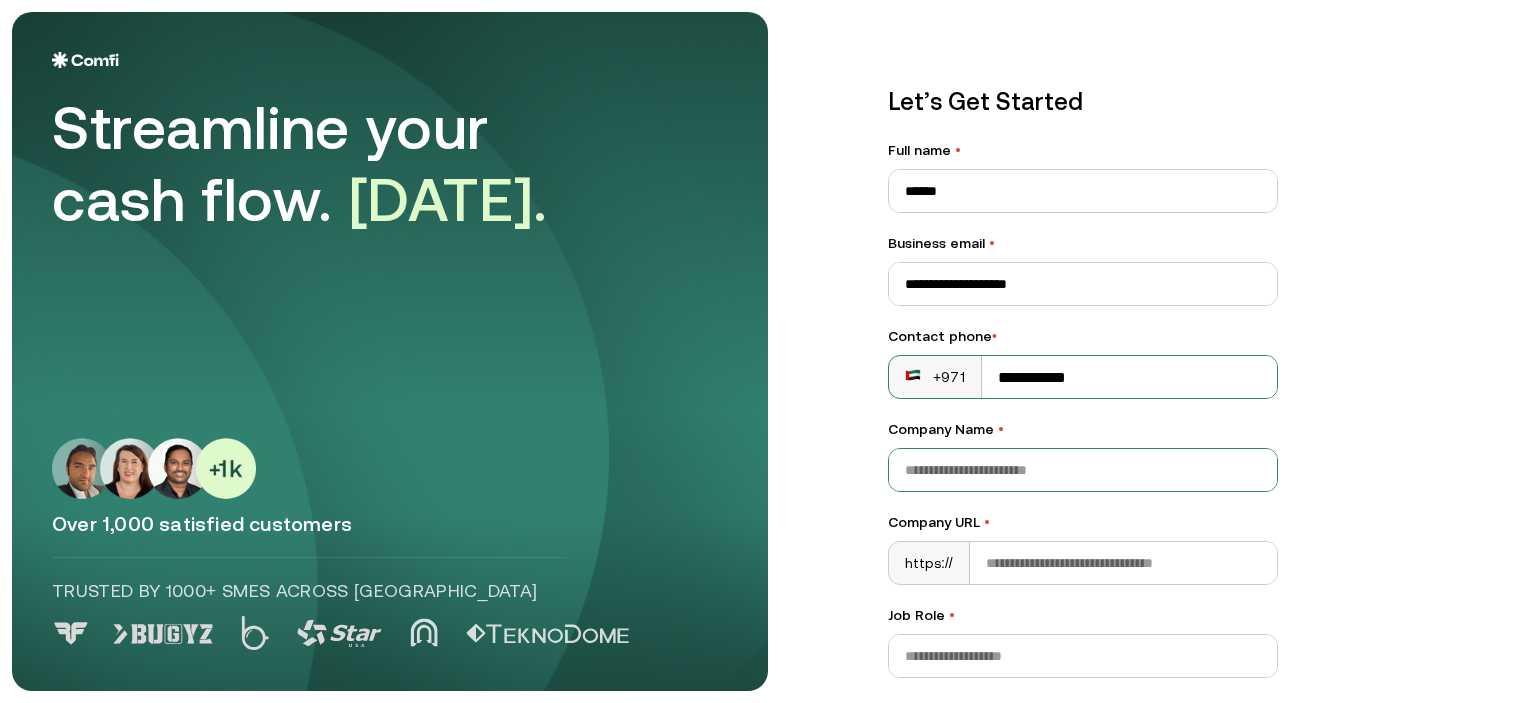 click on "Company Name •" at bounding box center [1083, 470] 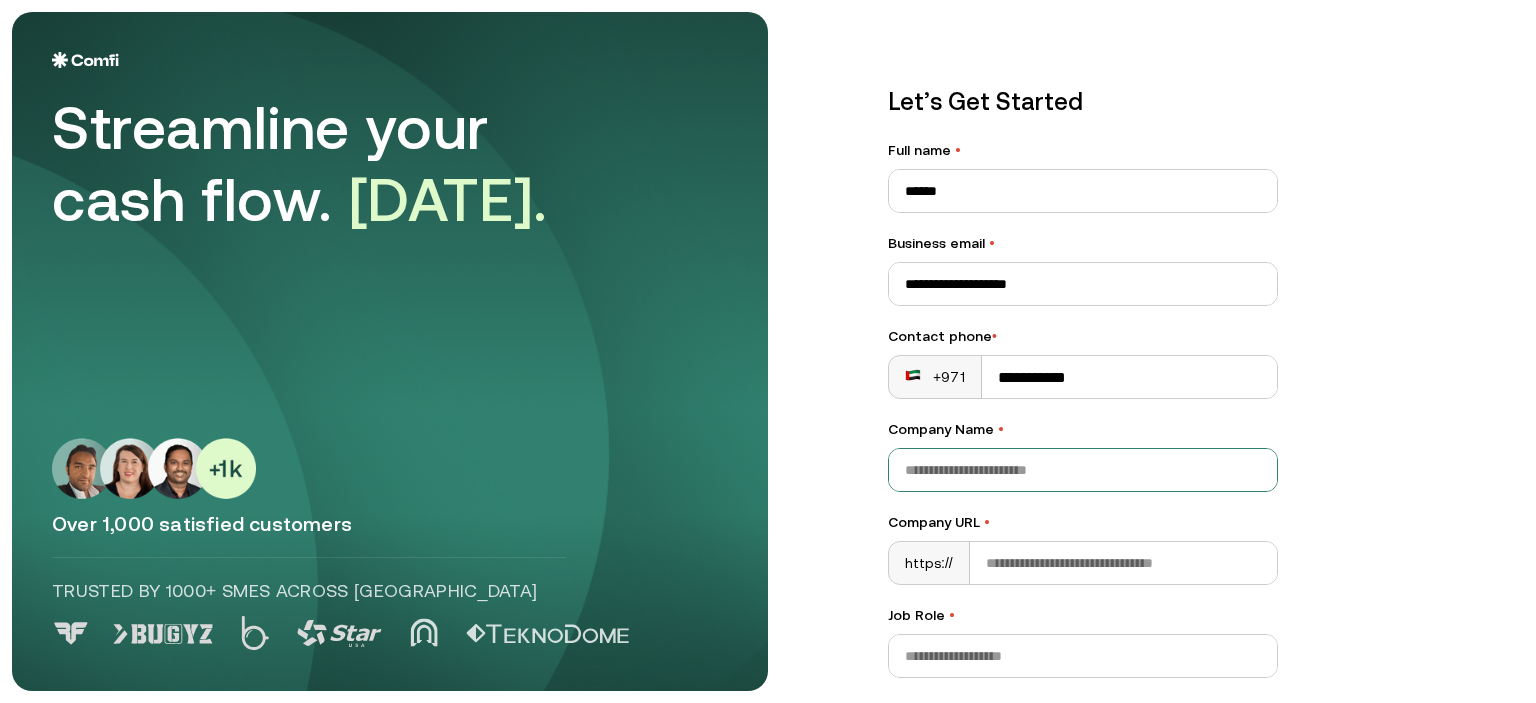 type on "*" 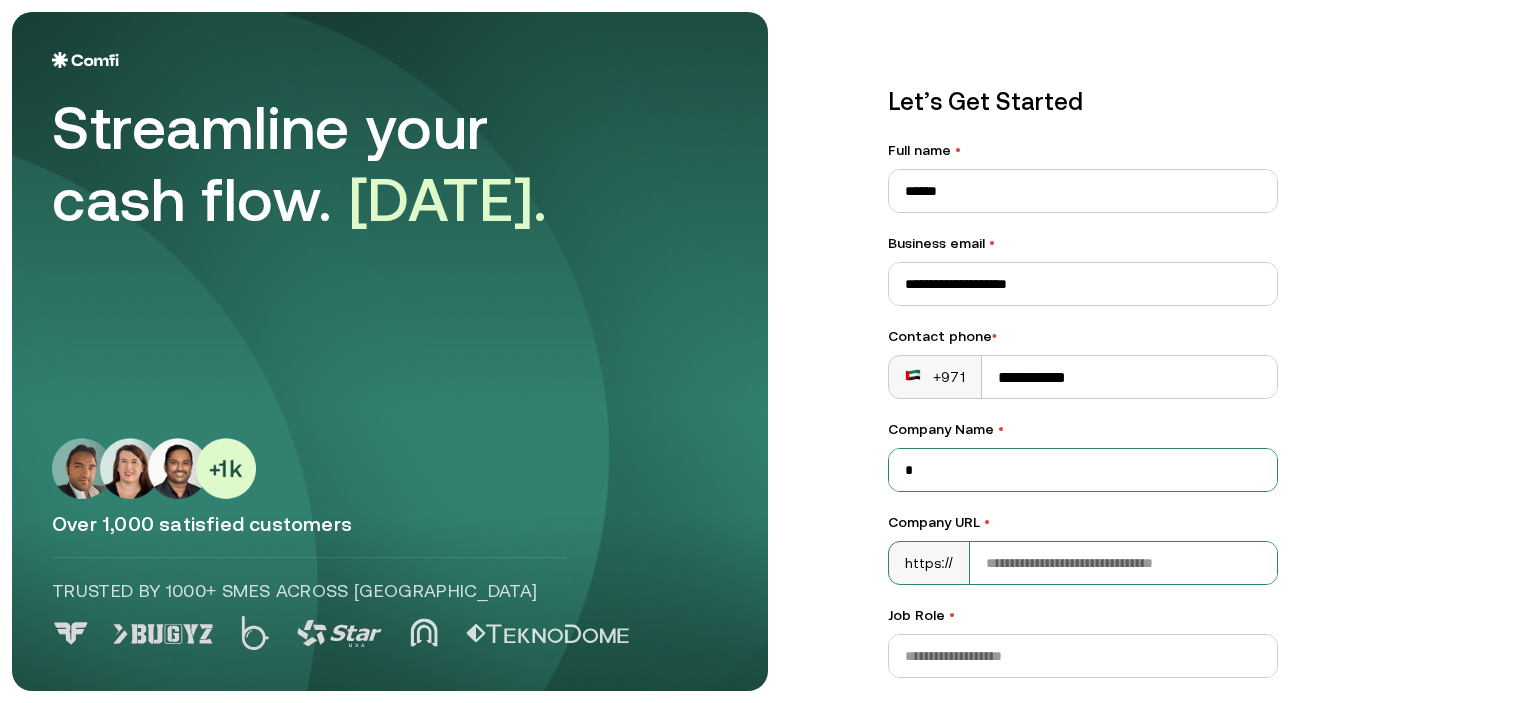 click on "Company URL •" at bounding box center (1123, 563) 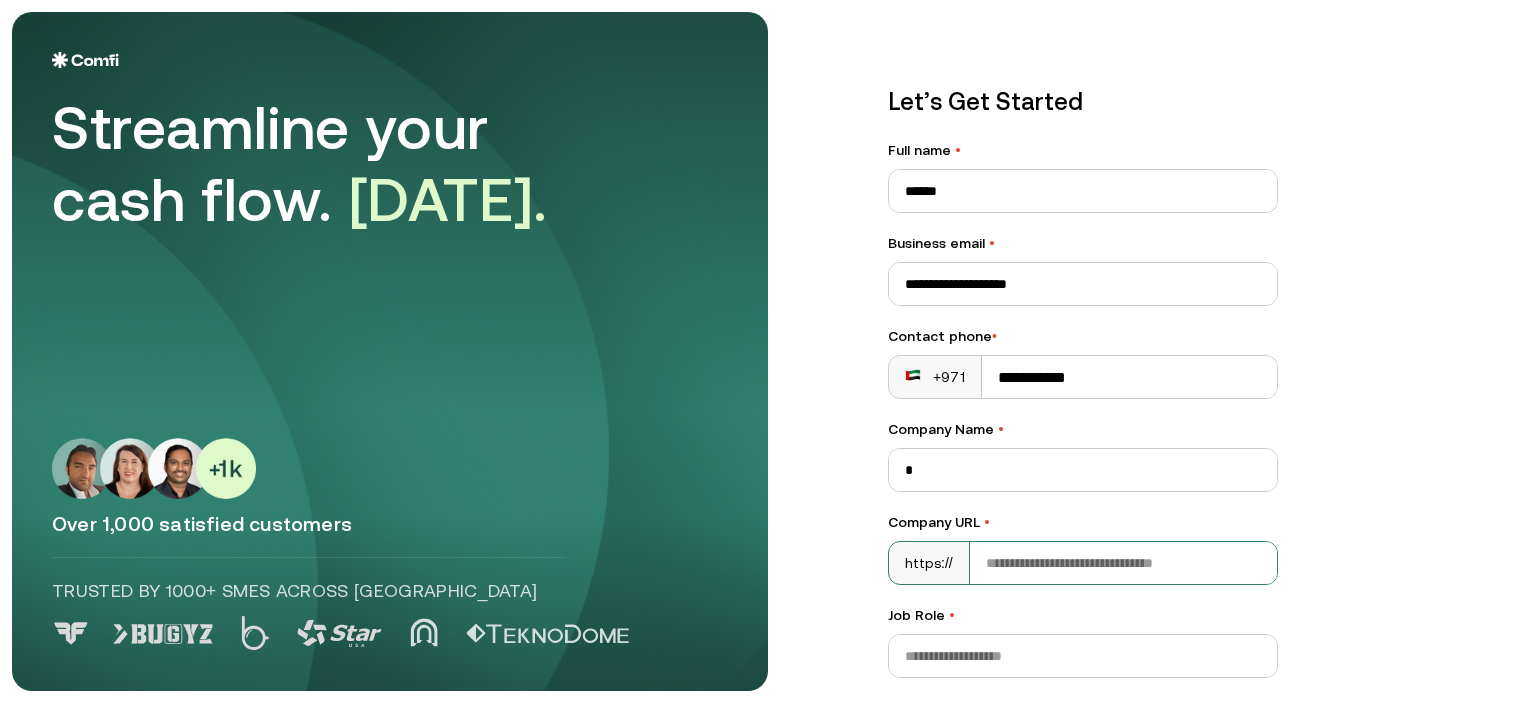 type on "*" 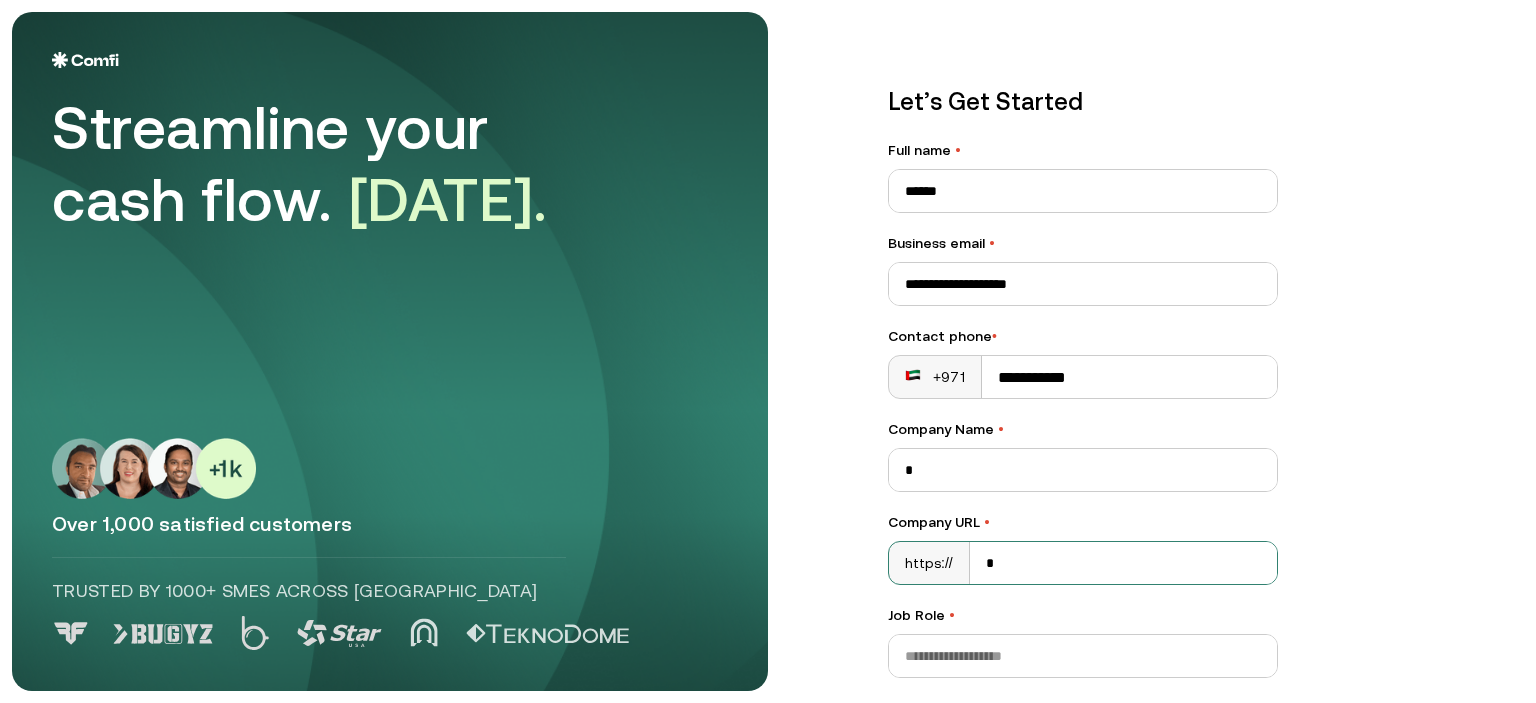 scroll, scrollTop: 264, scrollLeft: 0, axis: vertical 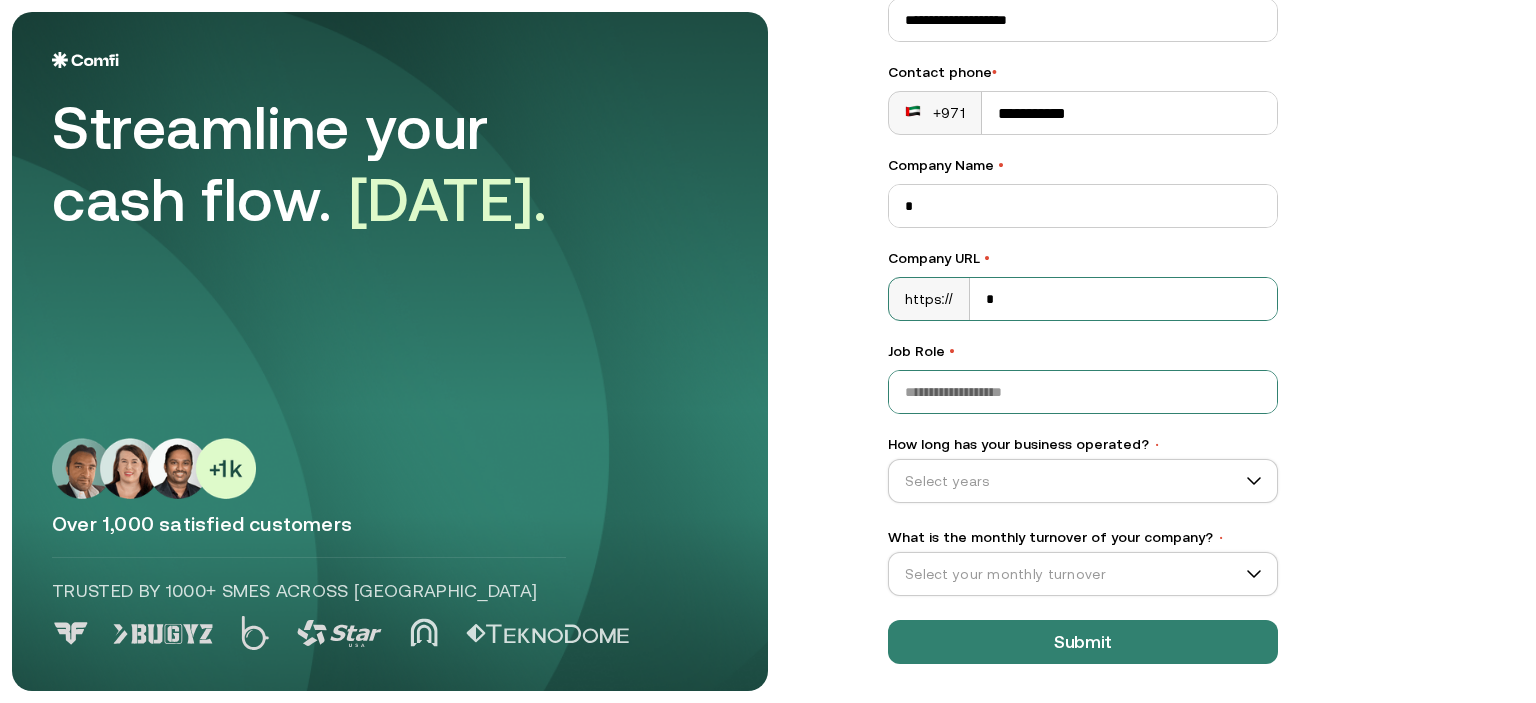 click on "Job Role •" at bounding box center [1083, 392] 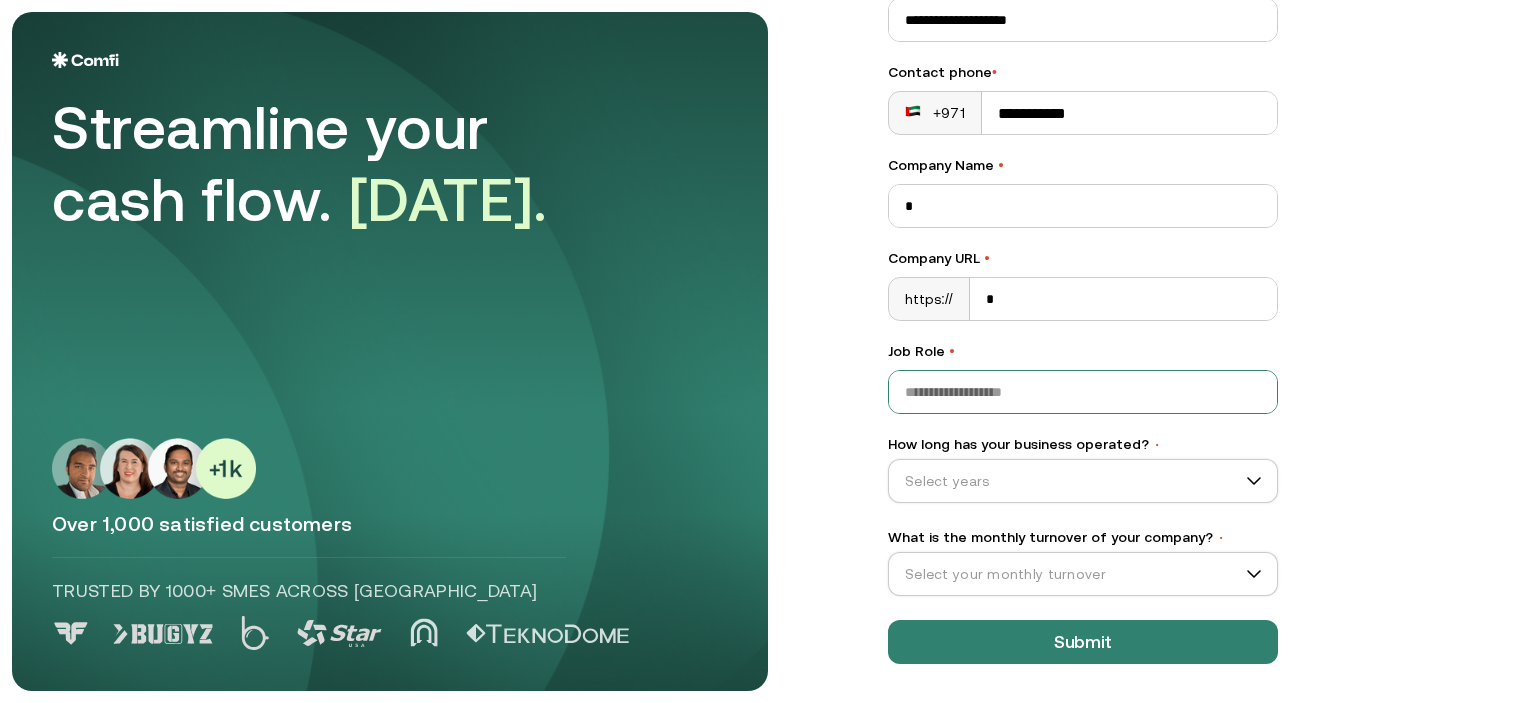click on "Job Role •" at bounding box center [1083, 392] 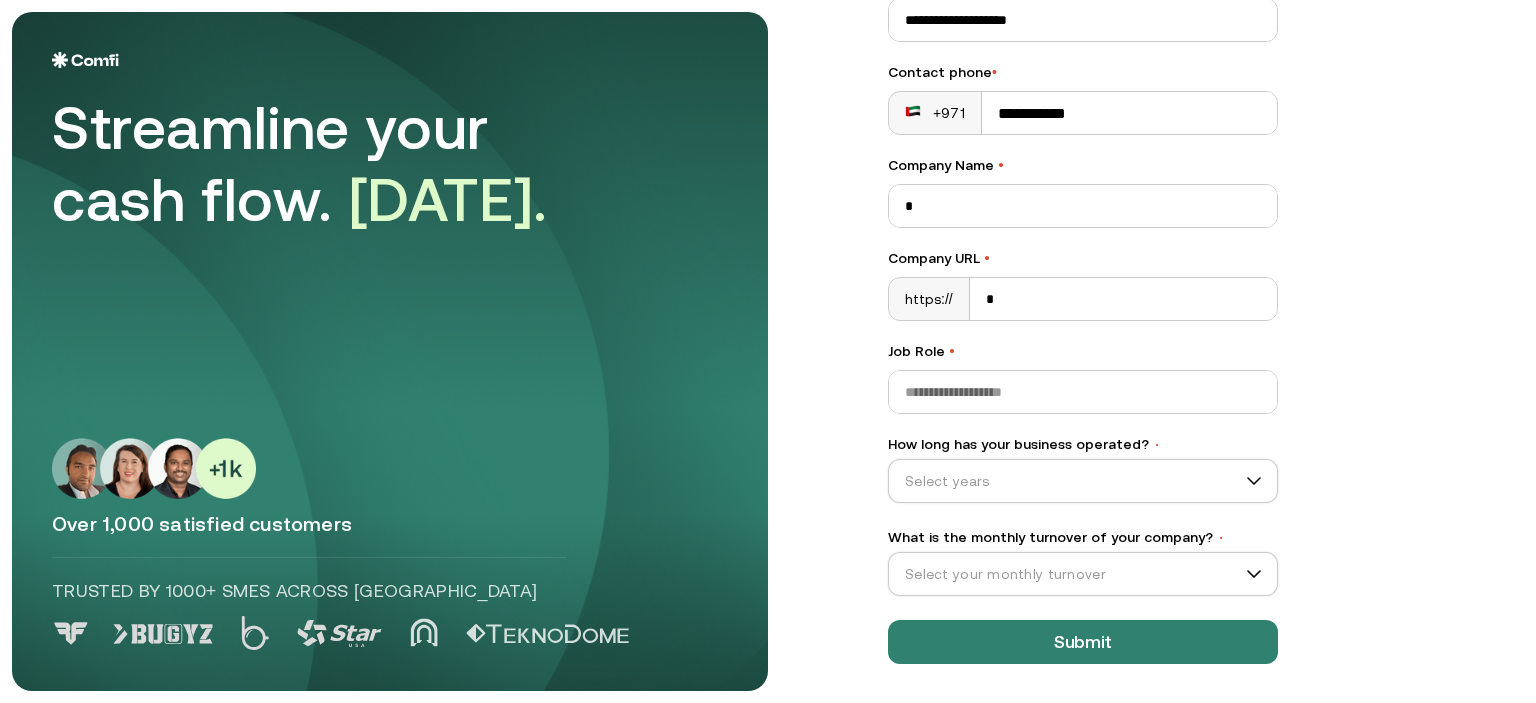 click on "Streamline your cash flow.   [DATE]. Over 1,000 satisfied customers Trusted by 1000+ SMEs across [GEOGRAPHIC_DATA]" at bounding box center (390, 351) 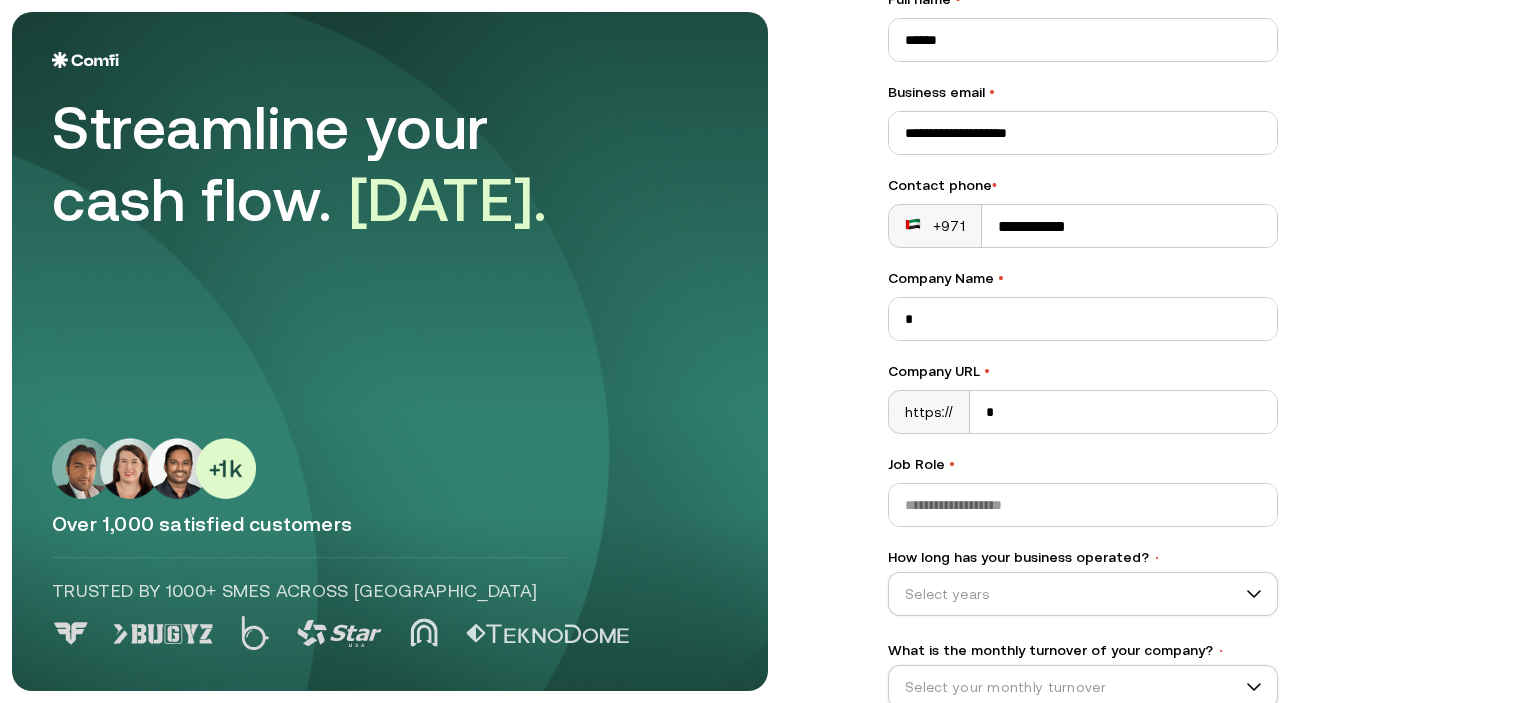 scroll, scrollTop: 153, scrollLeft: 0, axis: vertical 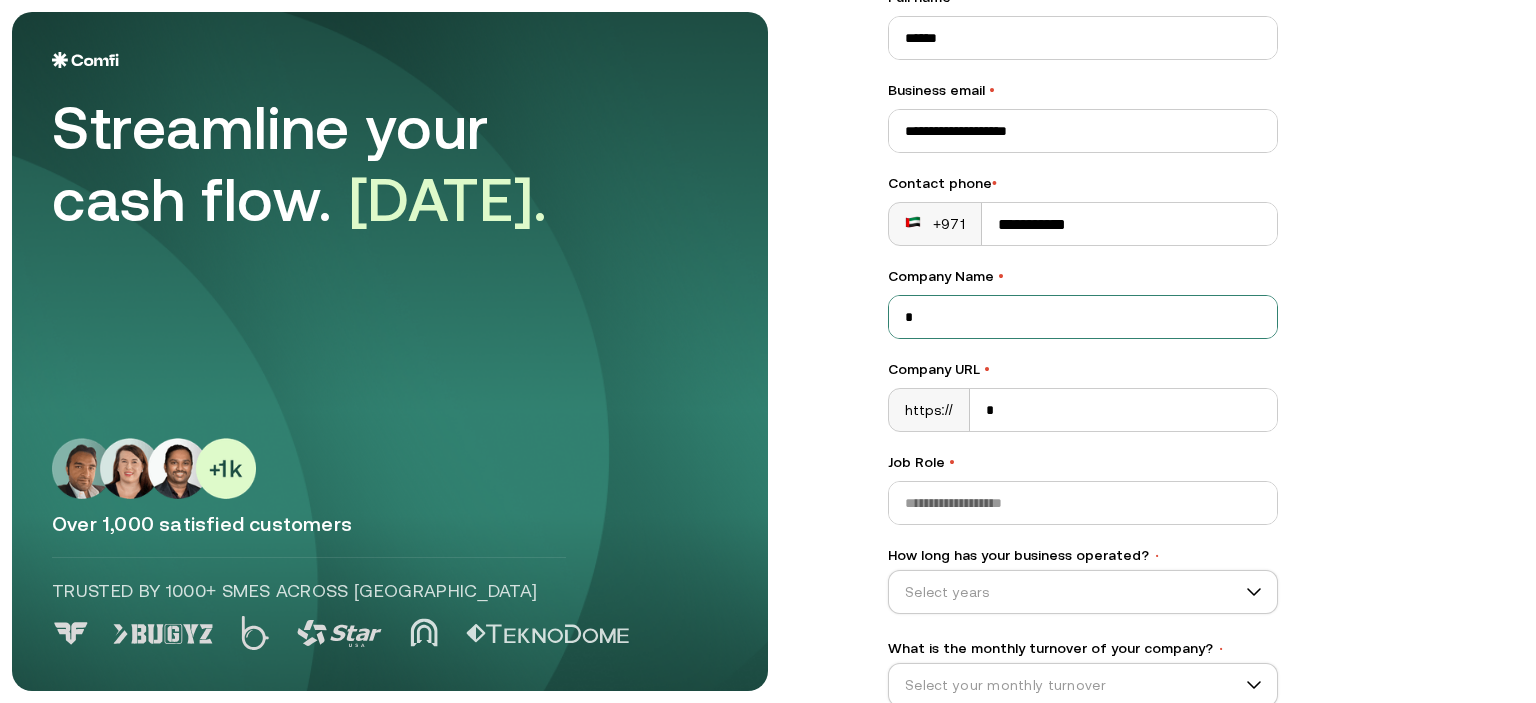 click on "*" at bounding box center [1083, 317] 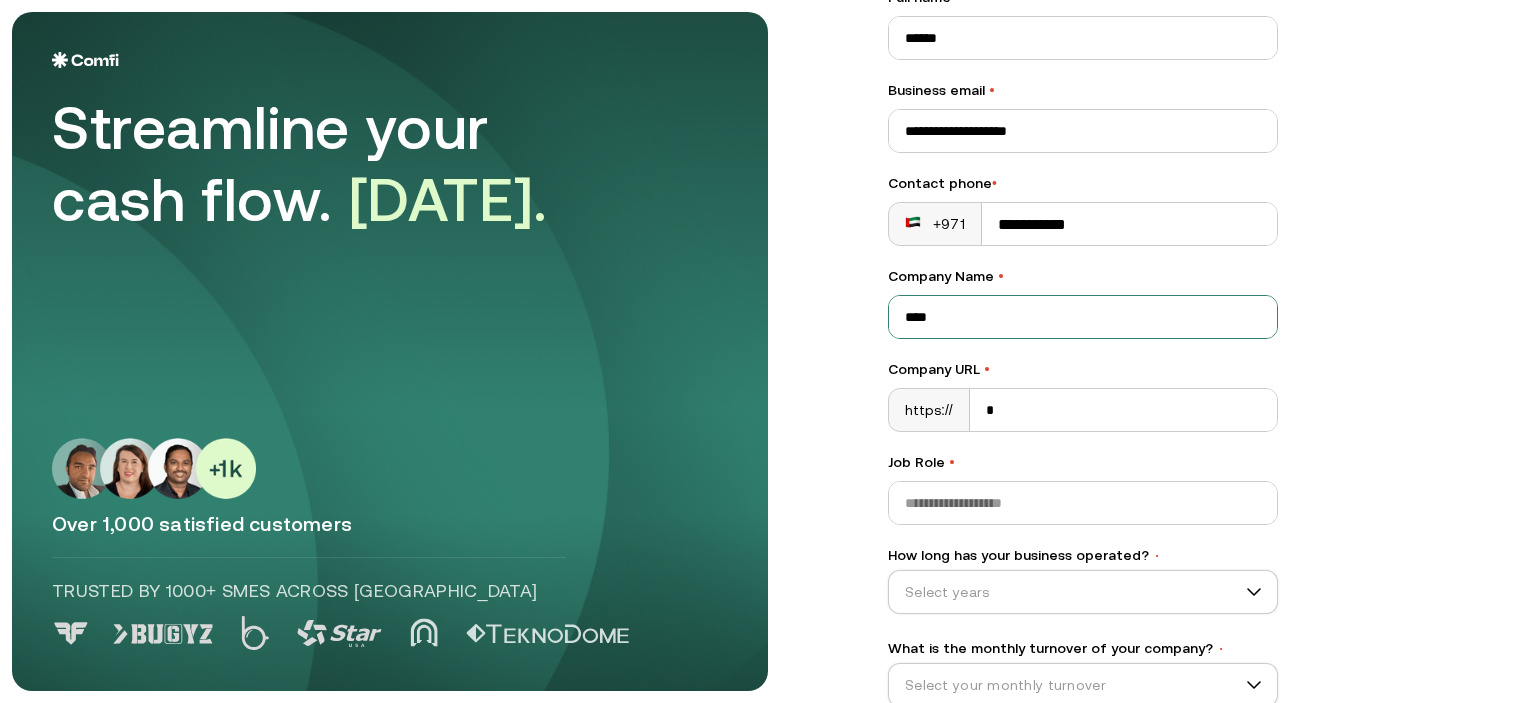 type on "****" 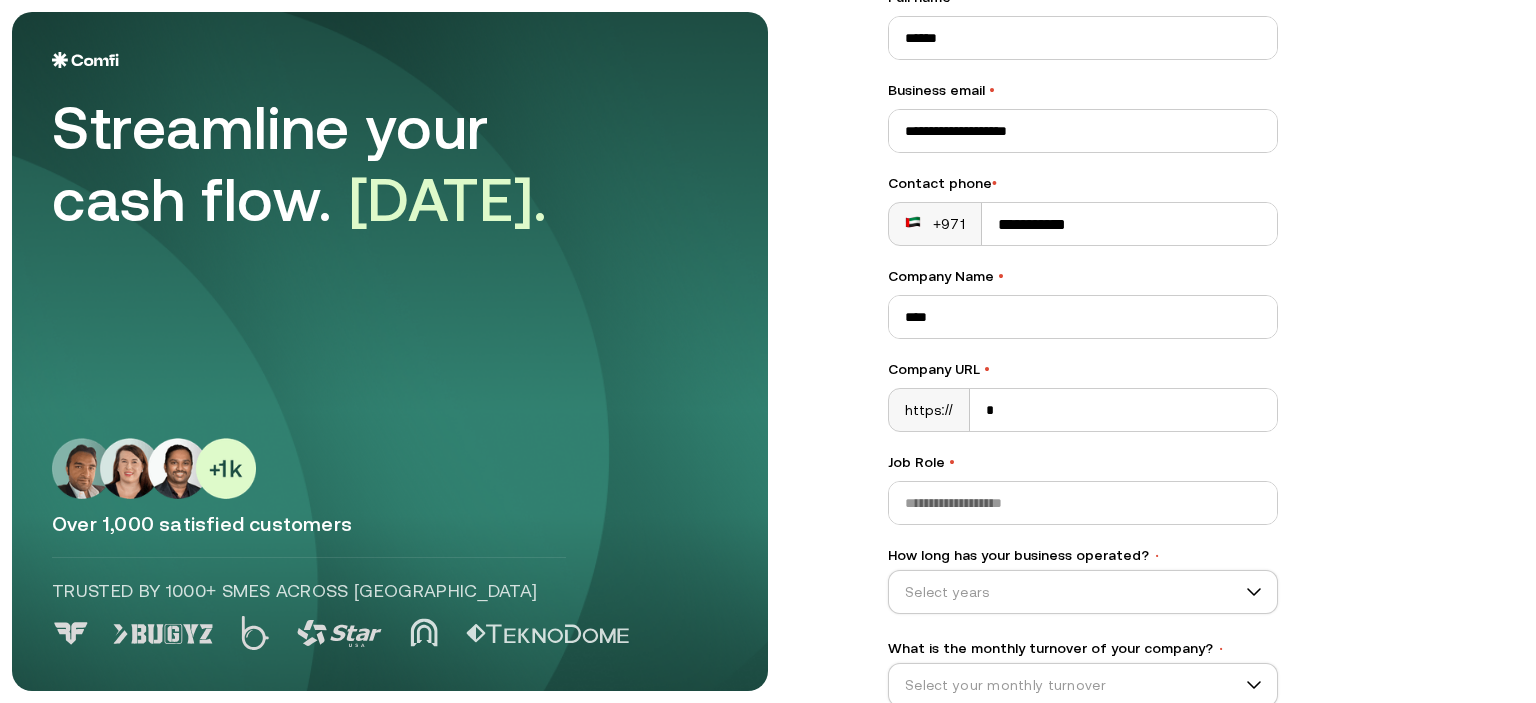 click on "**********" at bounding box center (1083, 353) 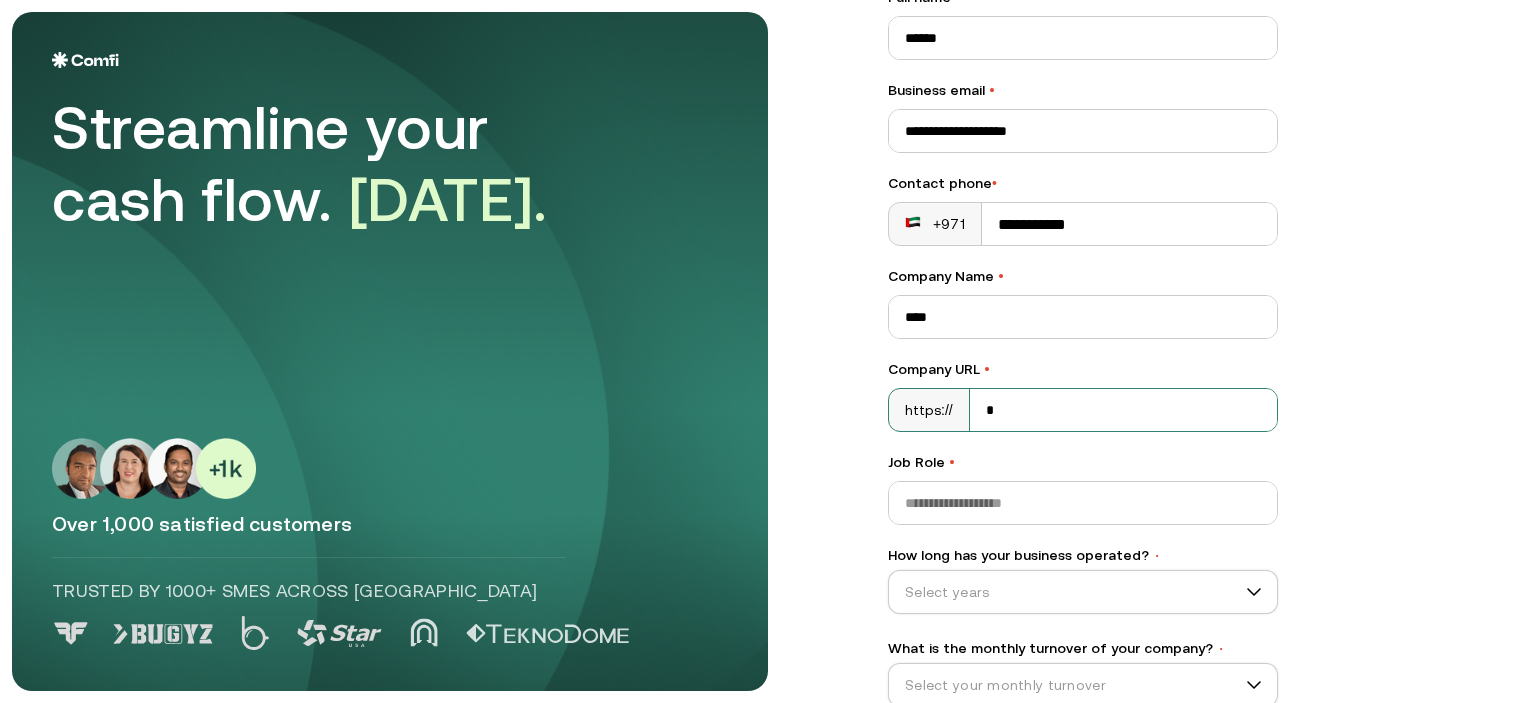 click on "*" at bounding box center (1123, 410) 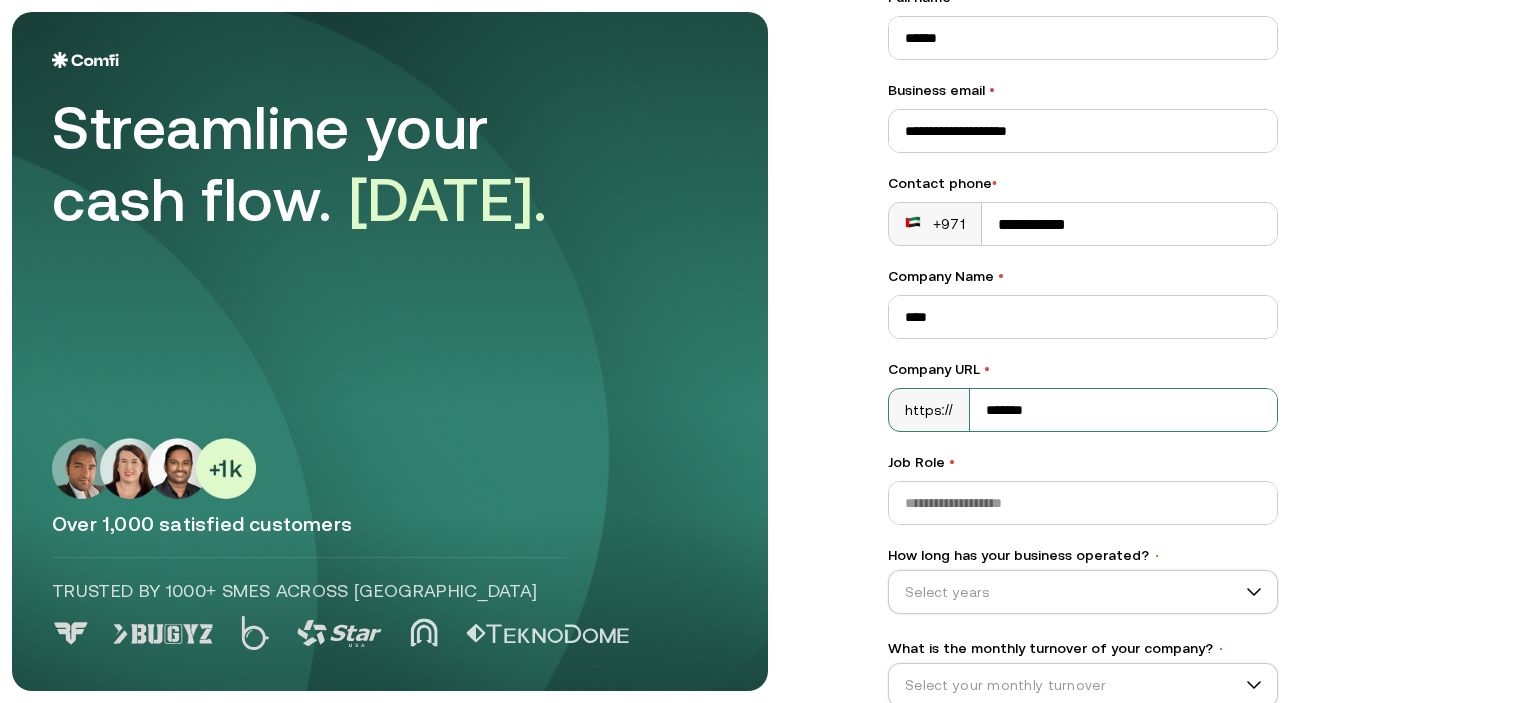 click on "*******" at bounding box center (1123, 410) 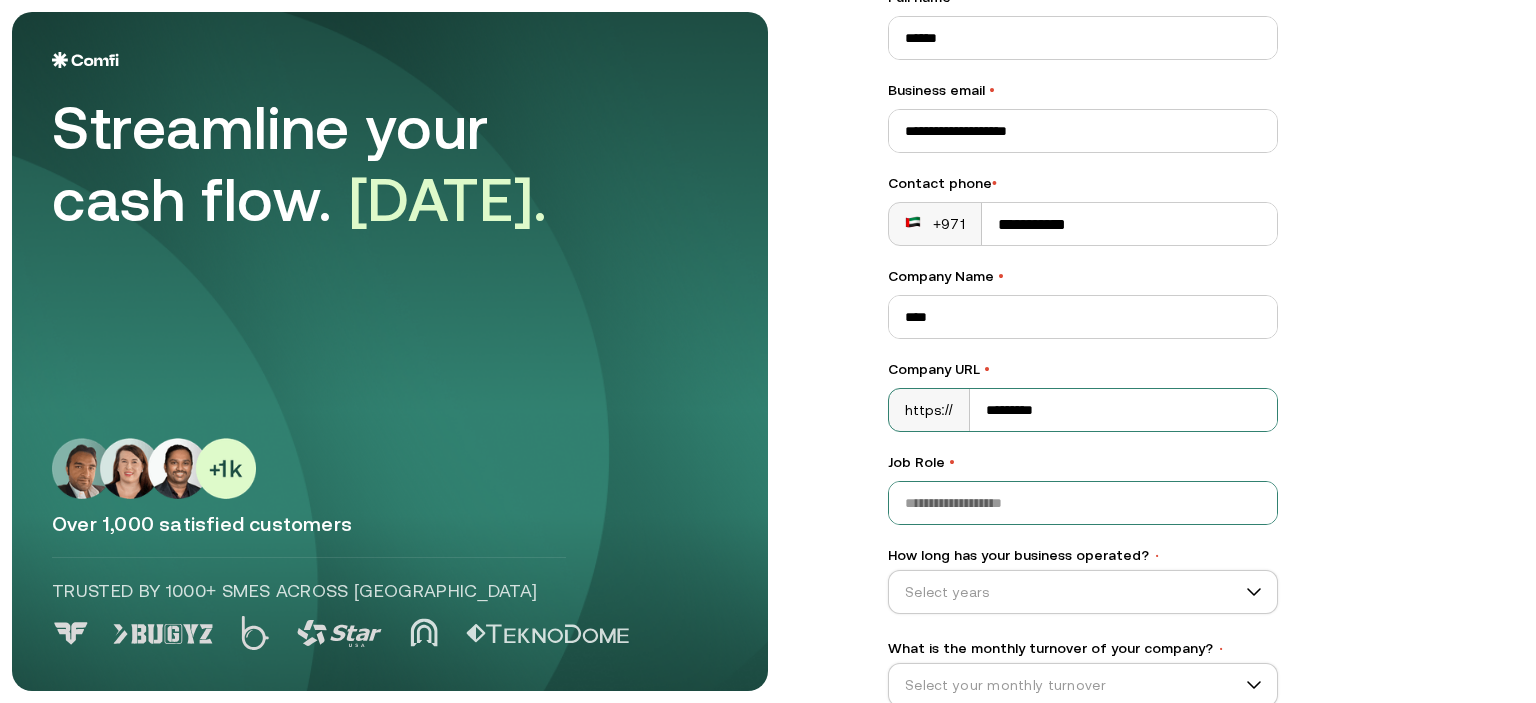 type on "*********" 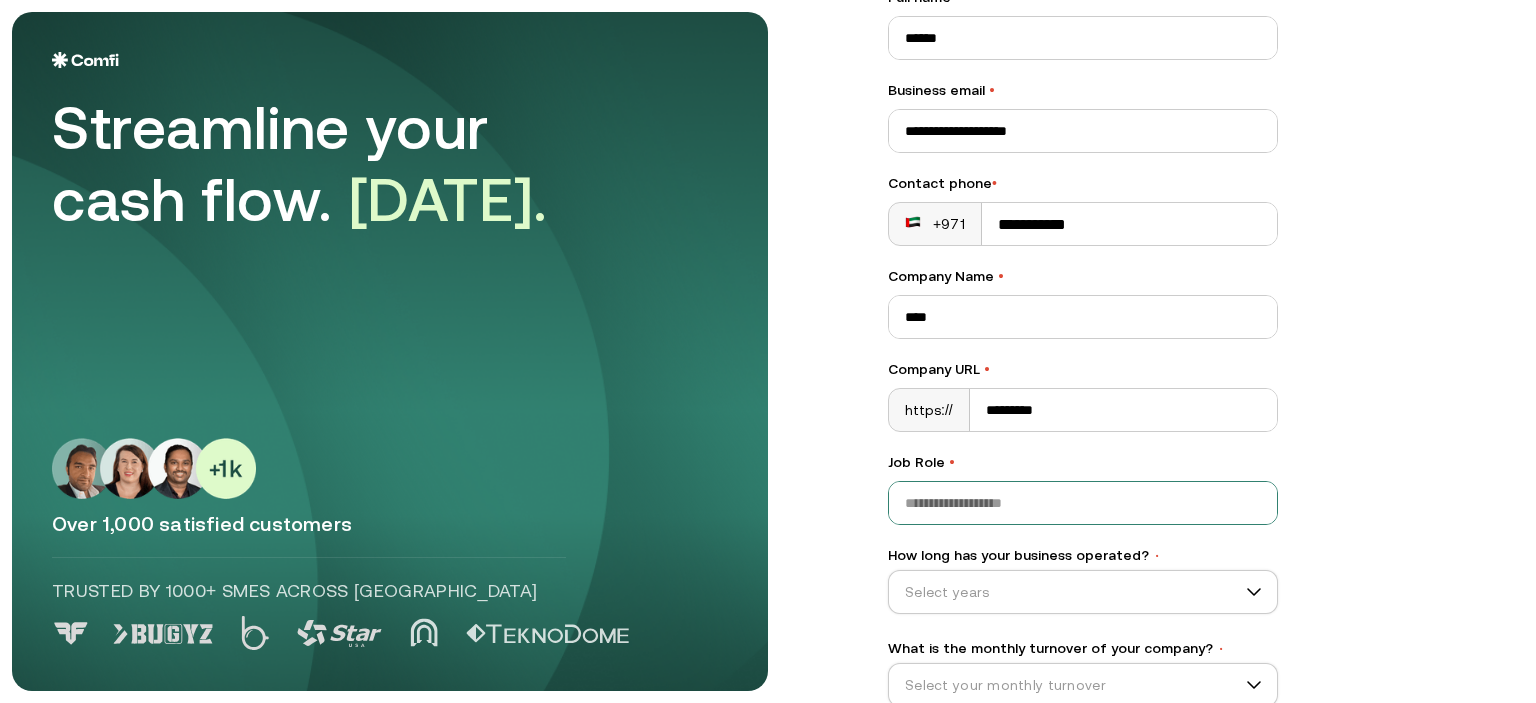 click on "Job Role •" at bounding box center (1083, 503) 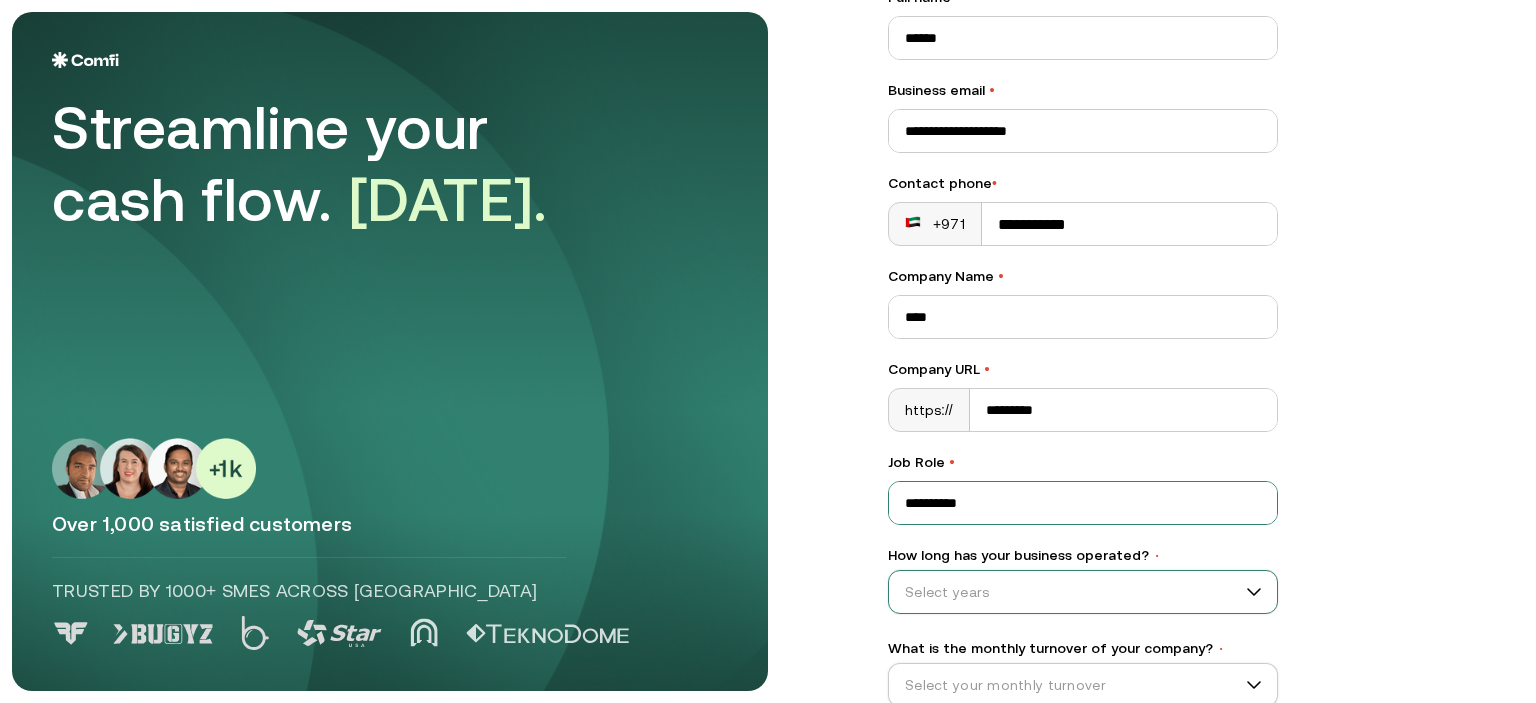 type on "**********" 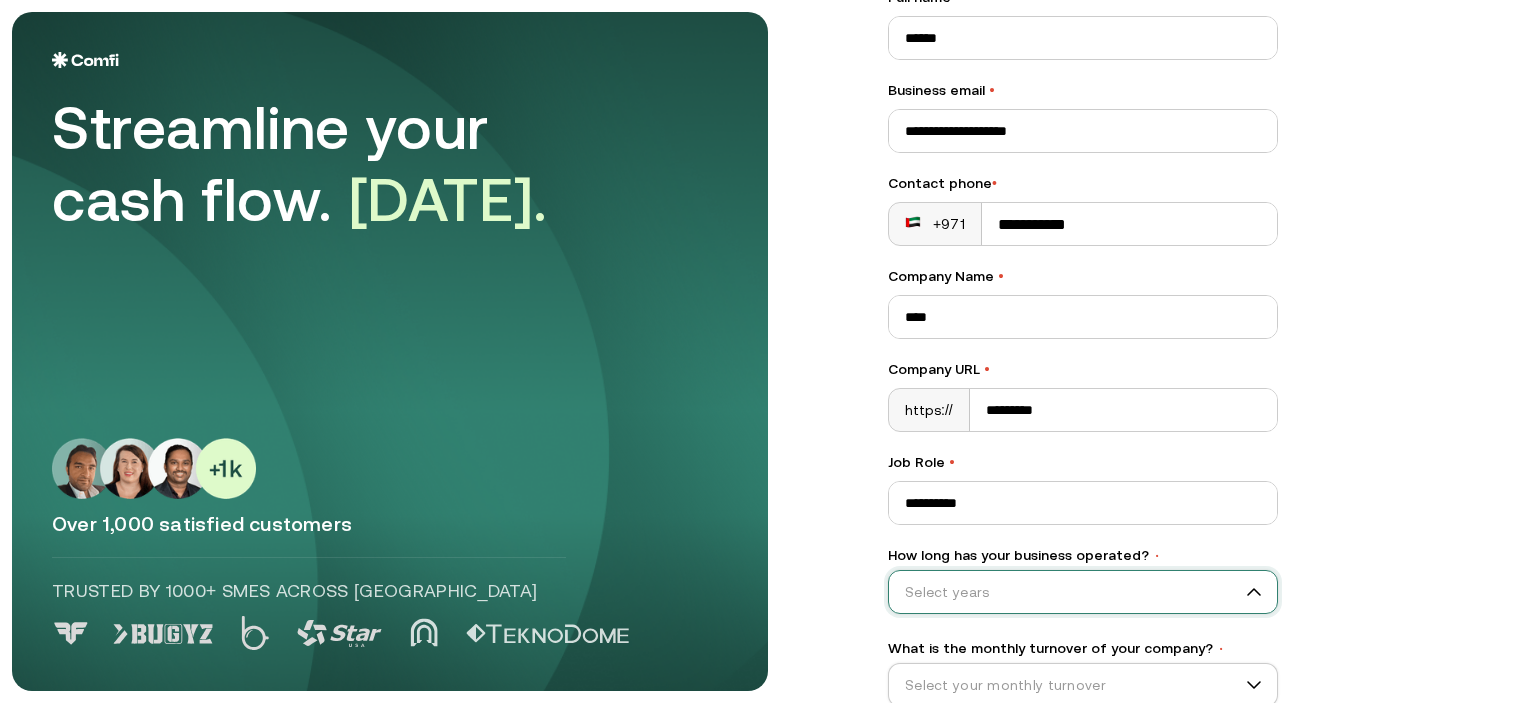 click on "How long has your business operated? •" at bounding box center [1074, 592] 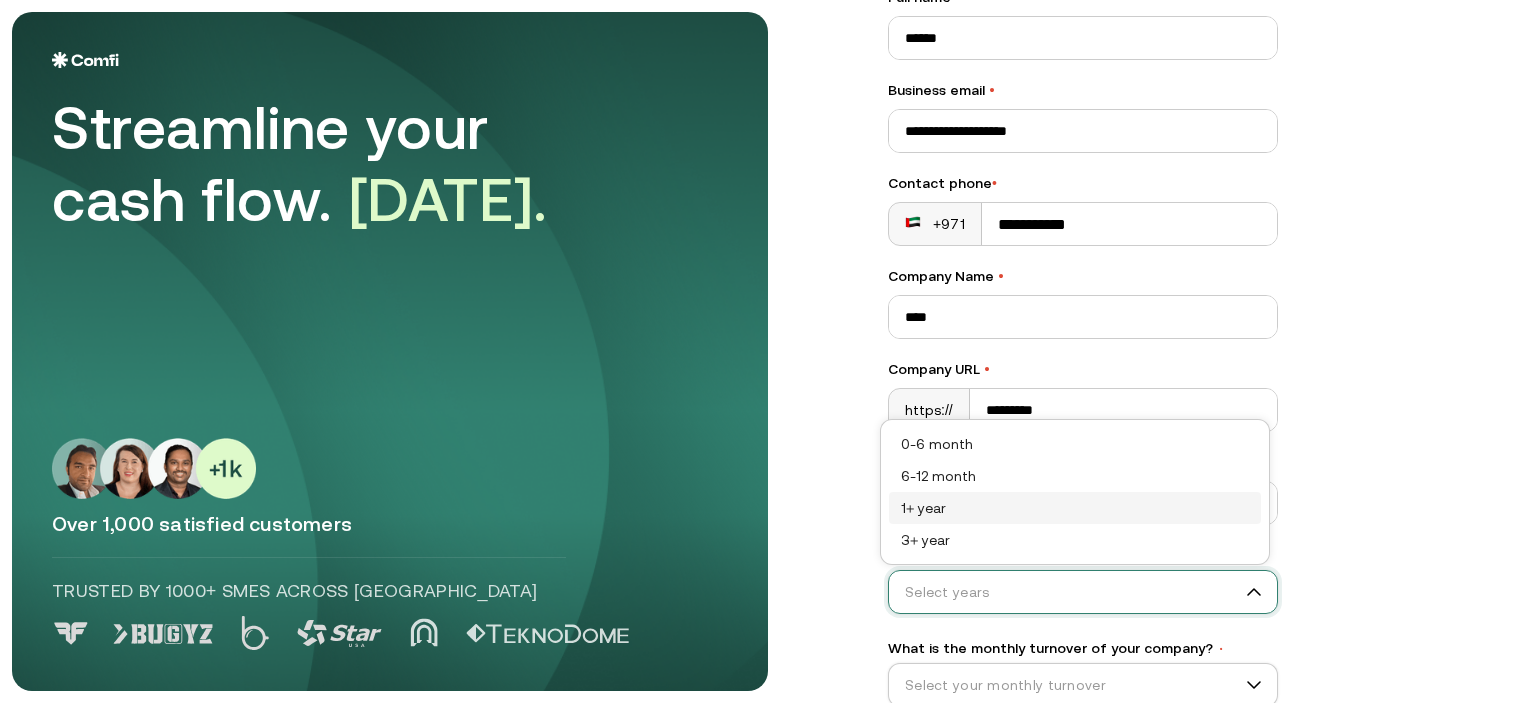 click on "1+ year" at bounding box center (1075, 508) 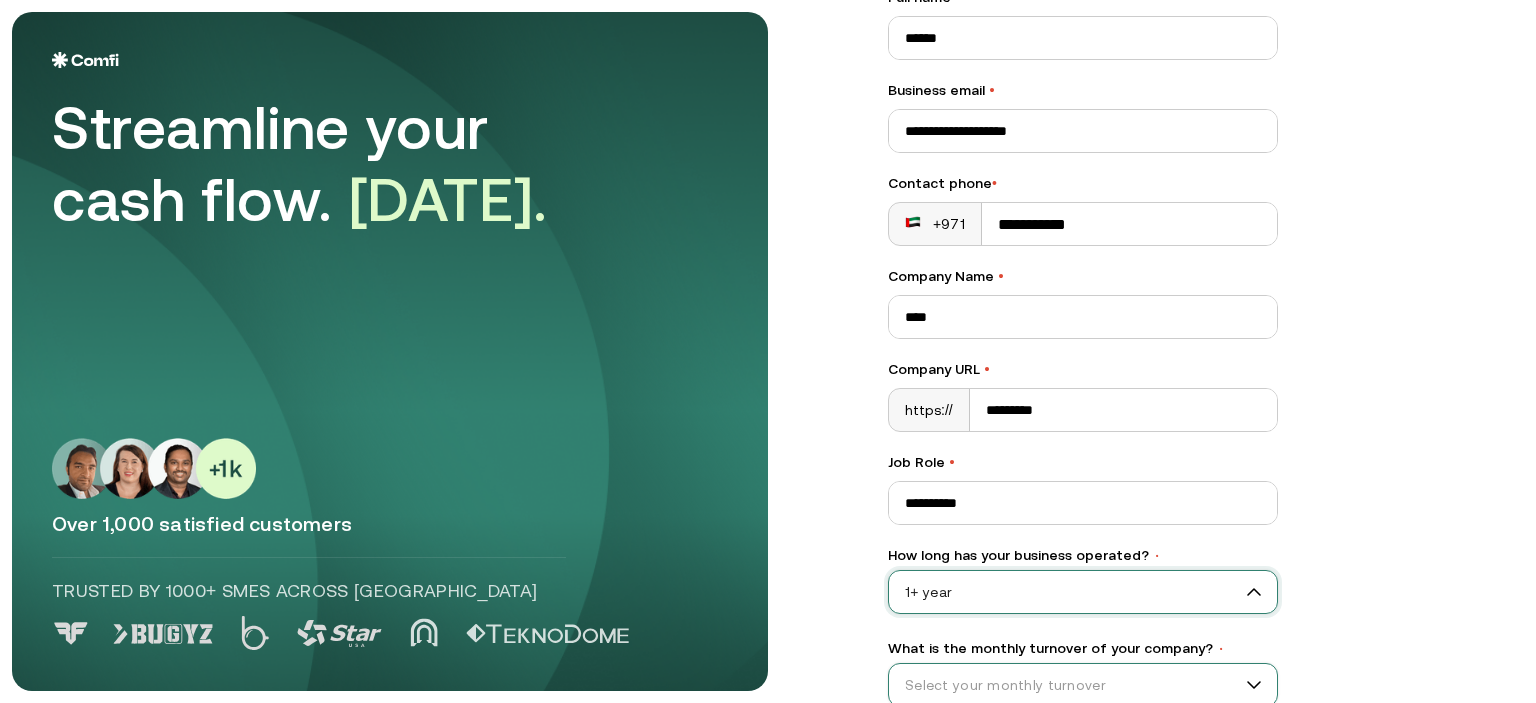 click on "What is the monthly turnover of your company? •" at bounding box center [1074, 685] 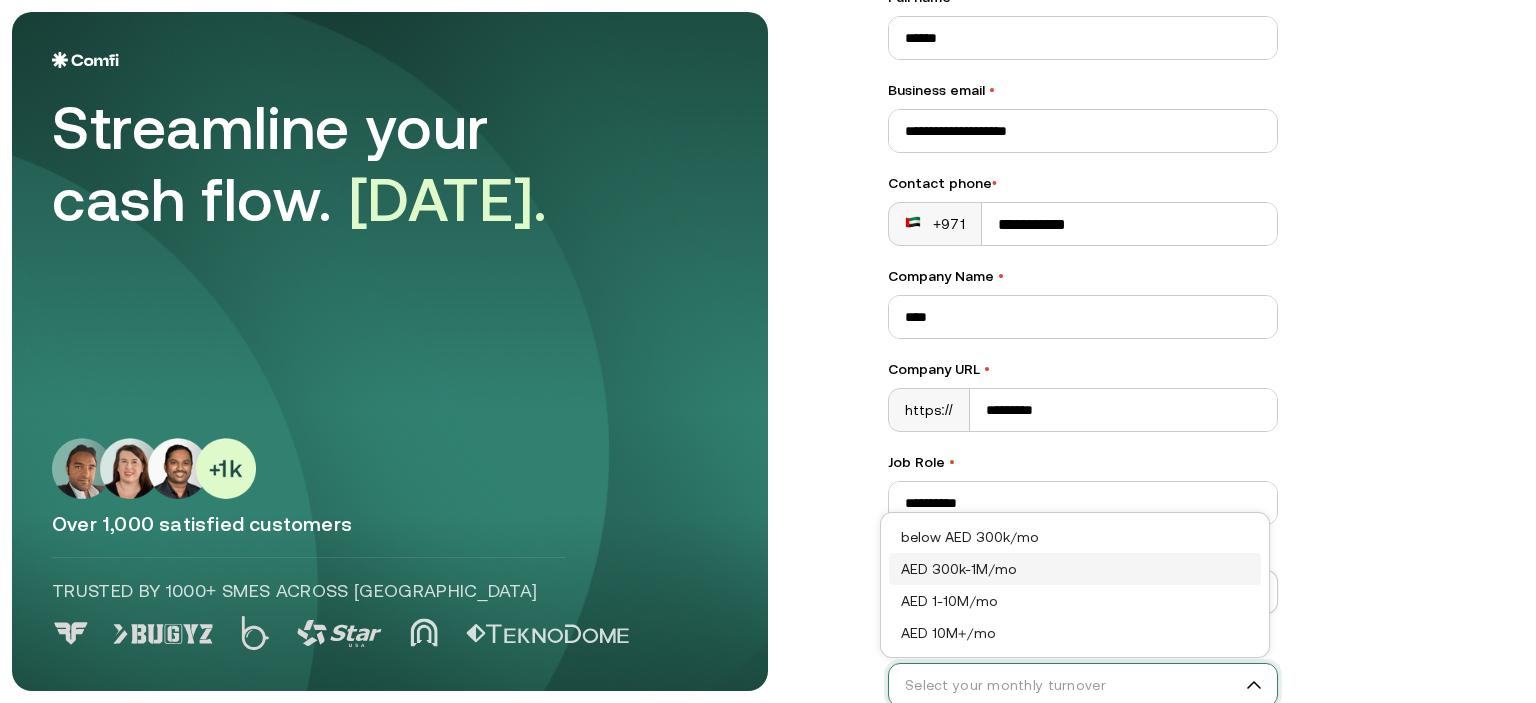 click on "AED 300k-1M/mo" at bounding box center (1075, 569) 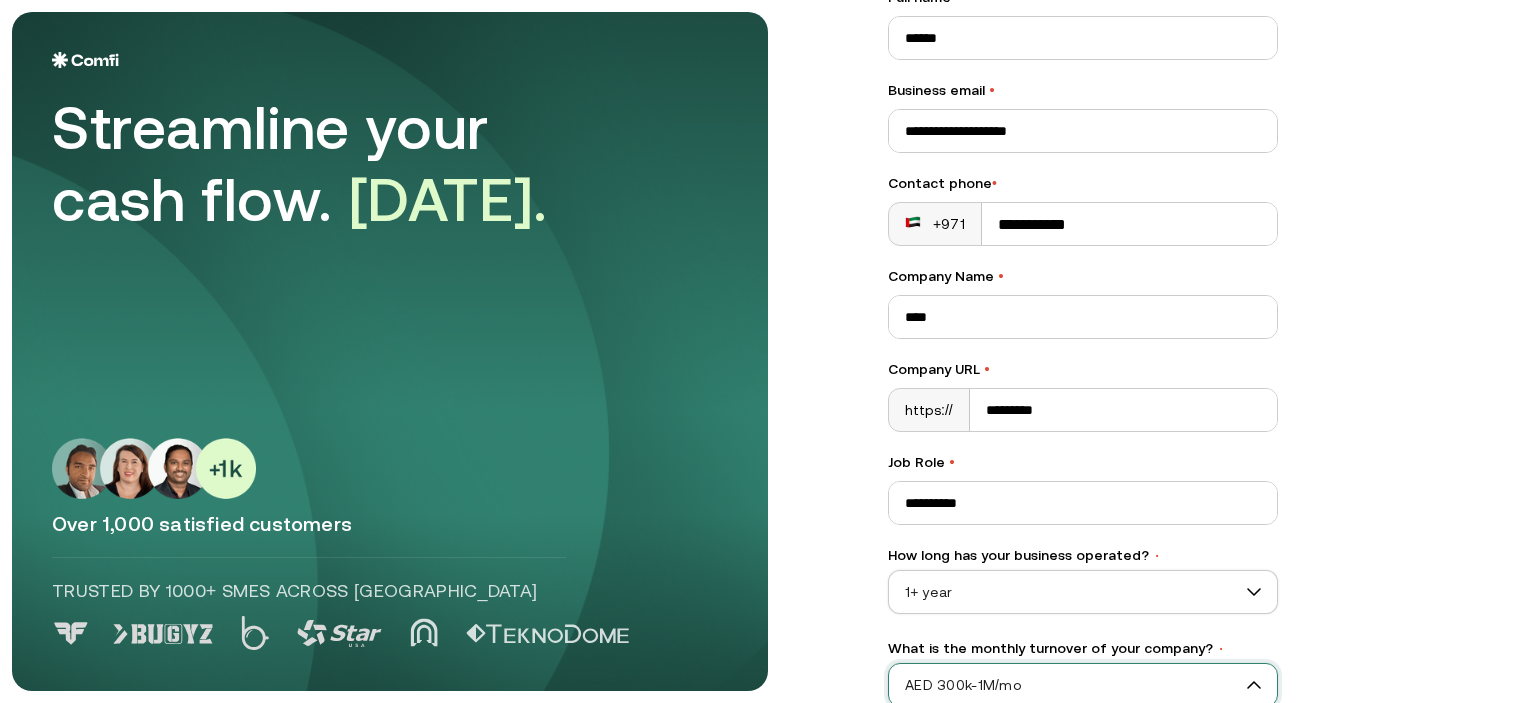 scroll, scrollTop: 264, scrollLeft: 0, axis: vertical 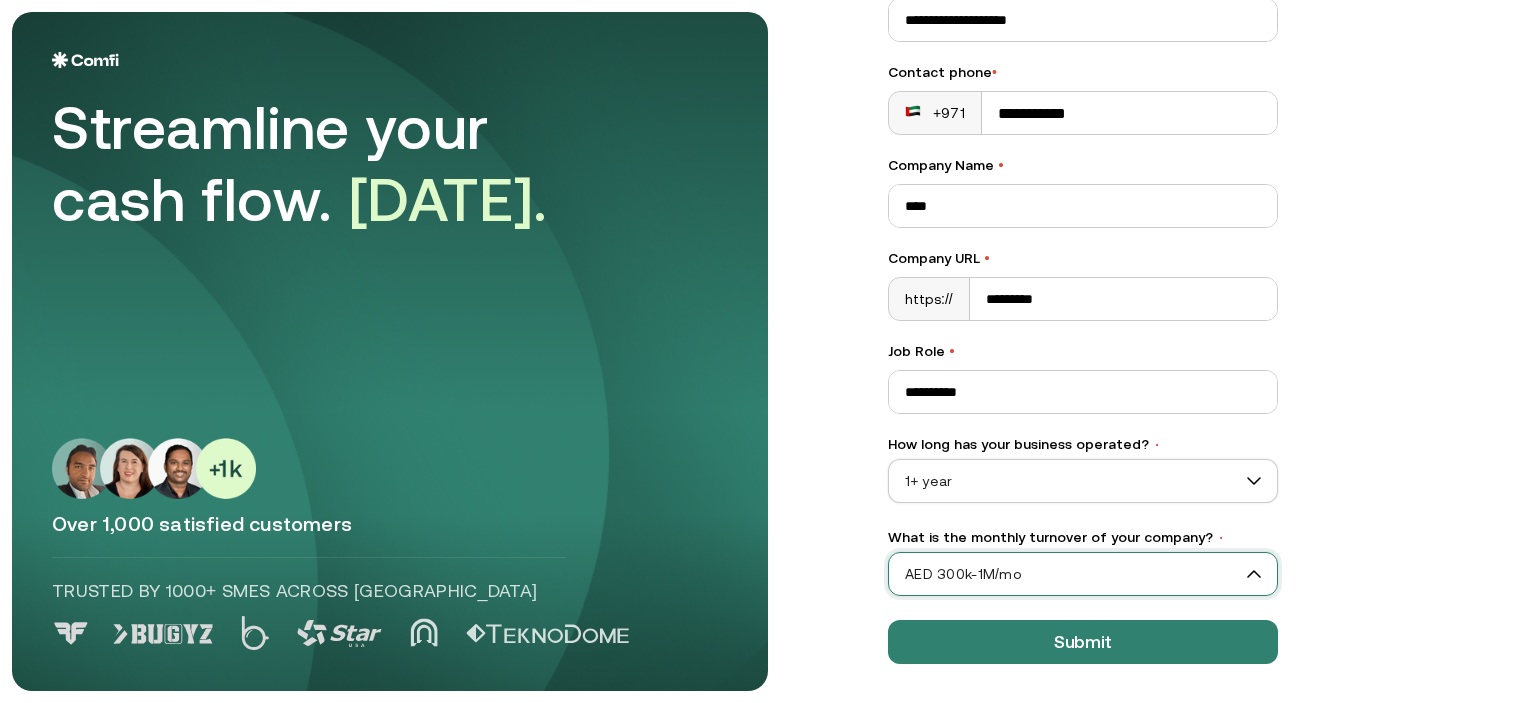 click on "Submit" at bounding box center (1083, 642) 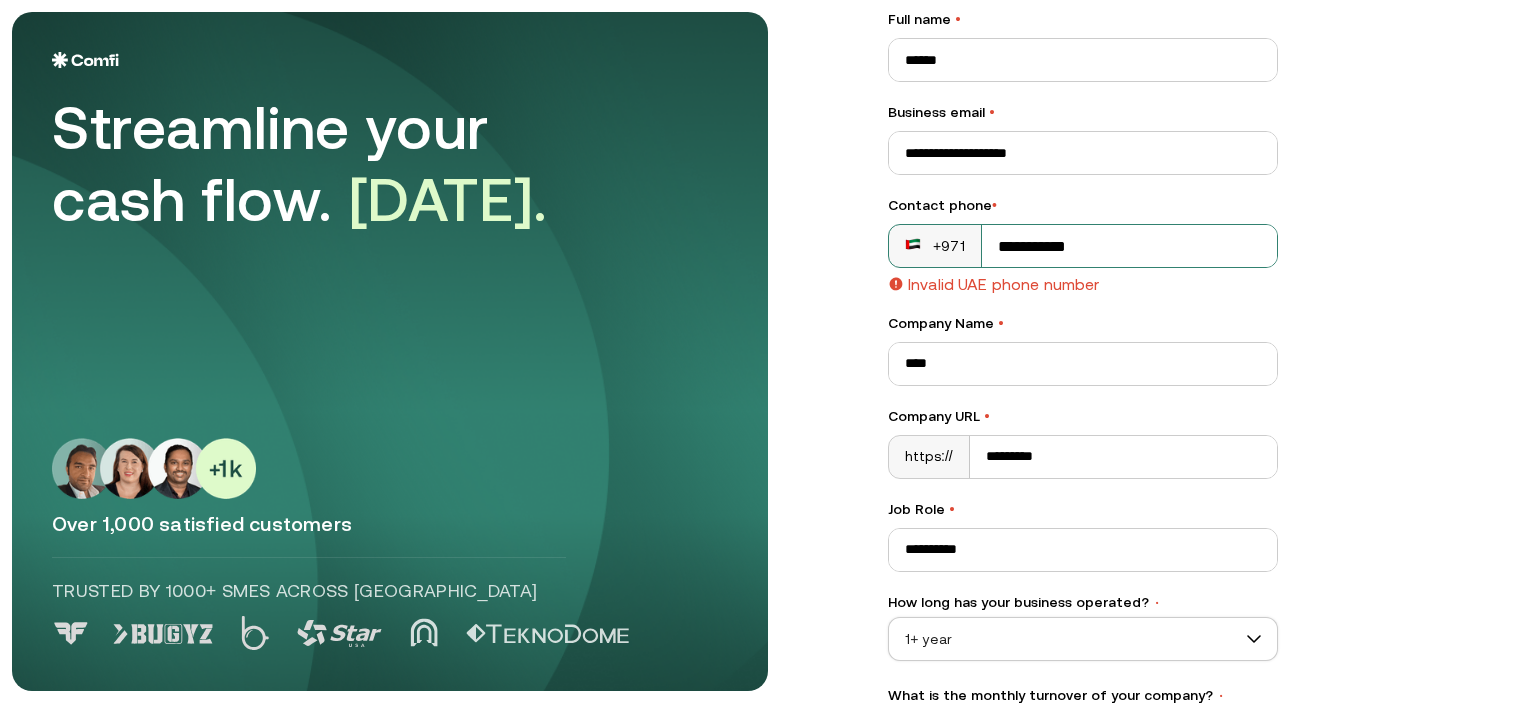 scroll, scrollTop: 128, scrollLeft: 0, axis: vertical 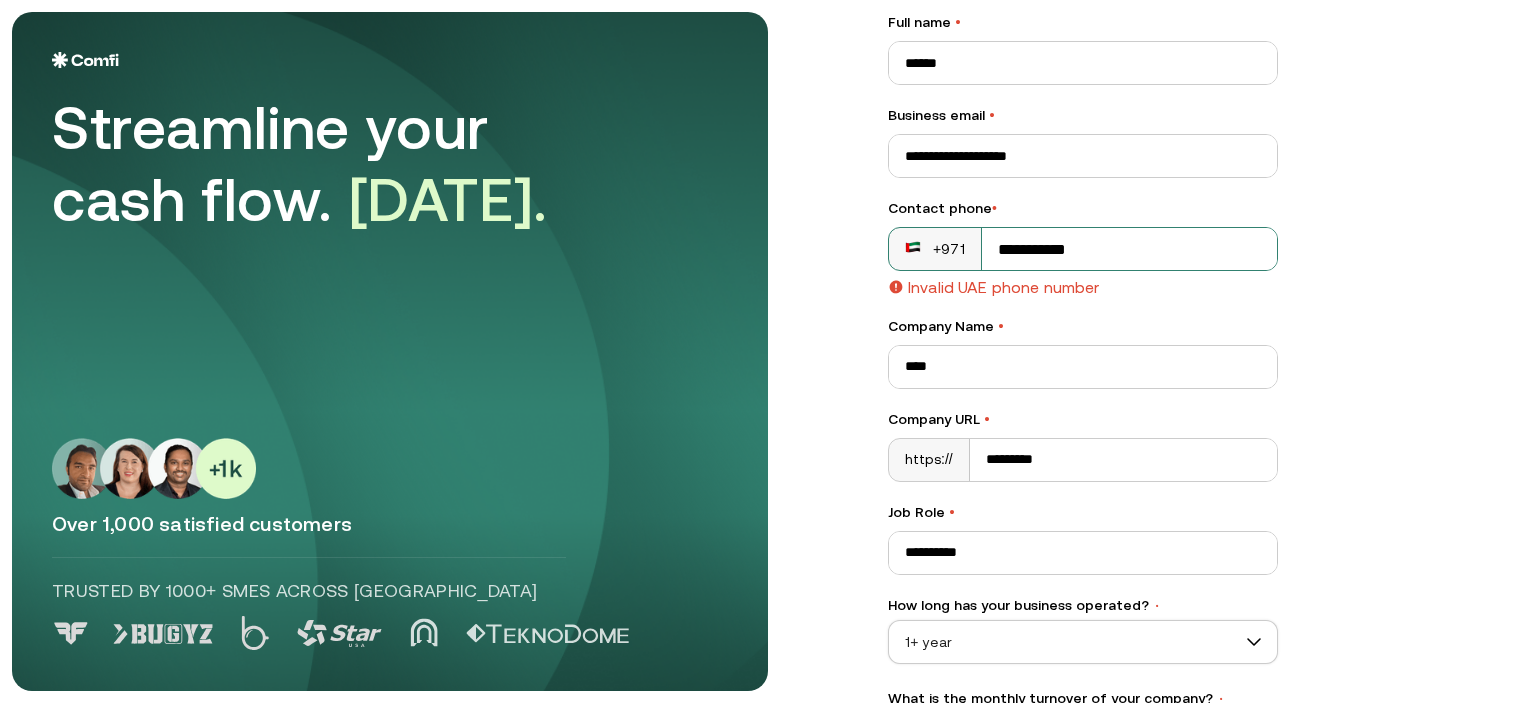 click on "**********" at bounding box center (1129, 249) 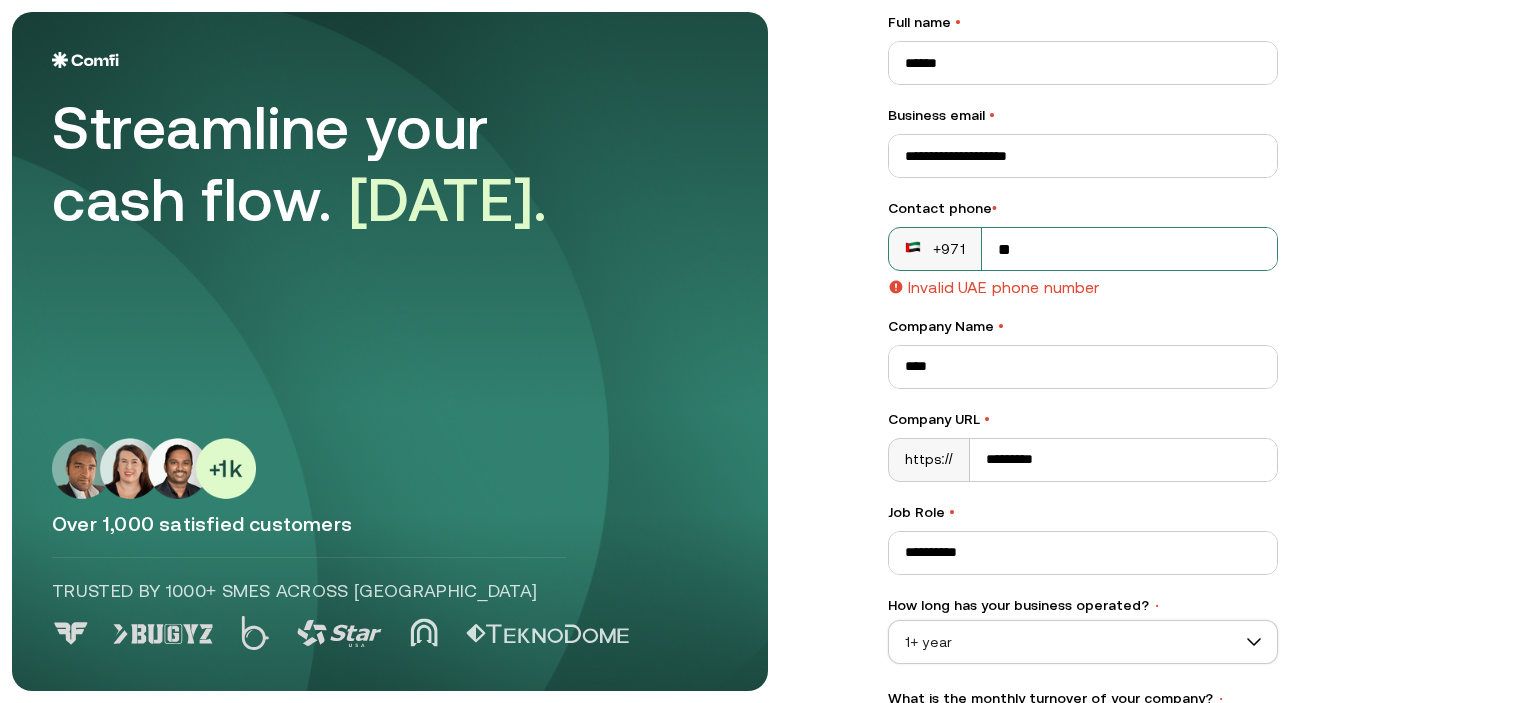 type on "*" 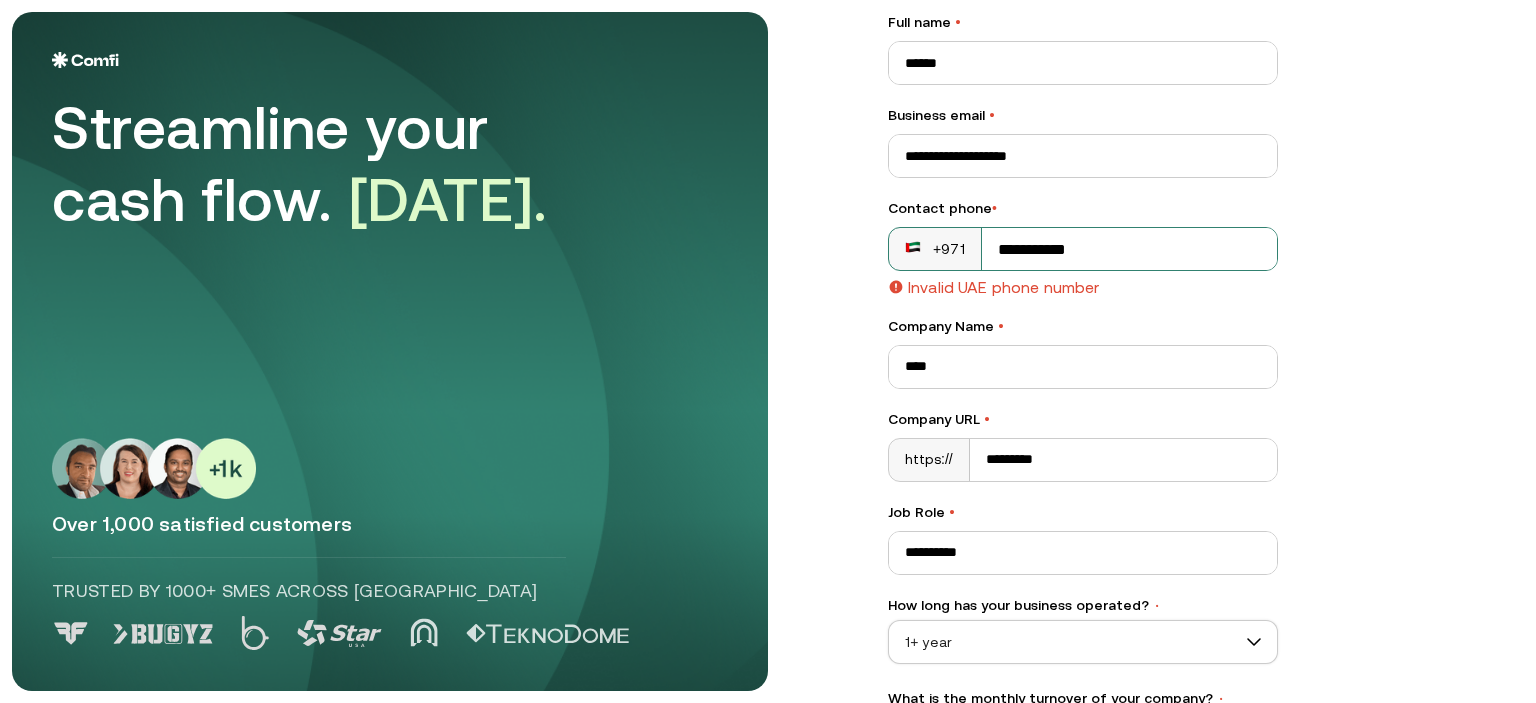 type on "**********" 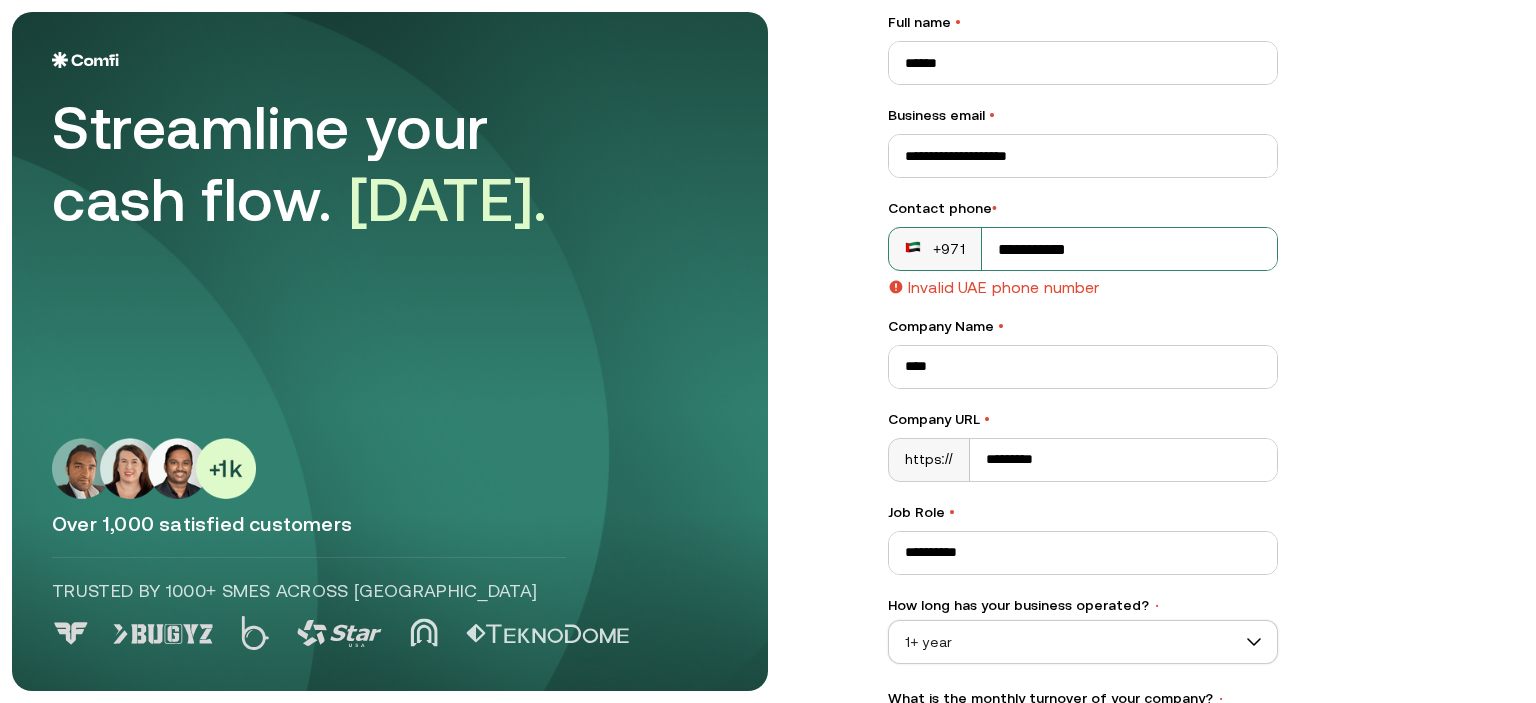 scroll, scrollTop: 289, scrollLeft: 0, axis: vertical 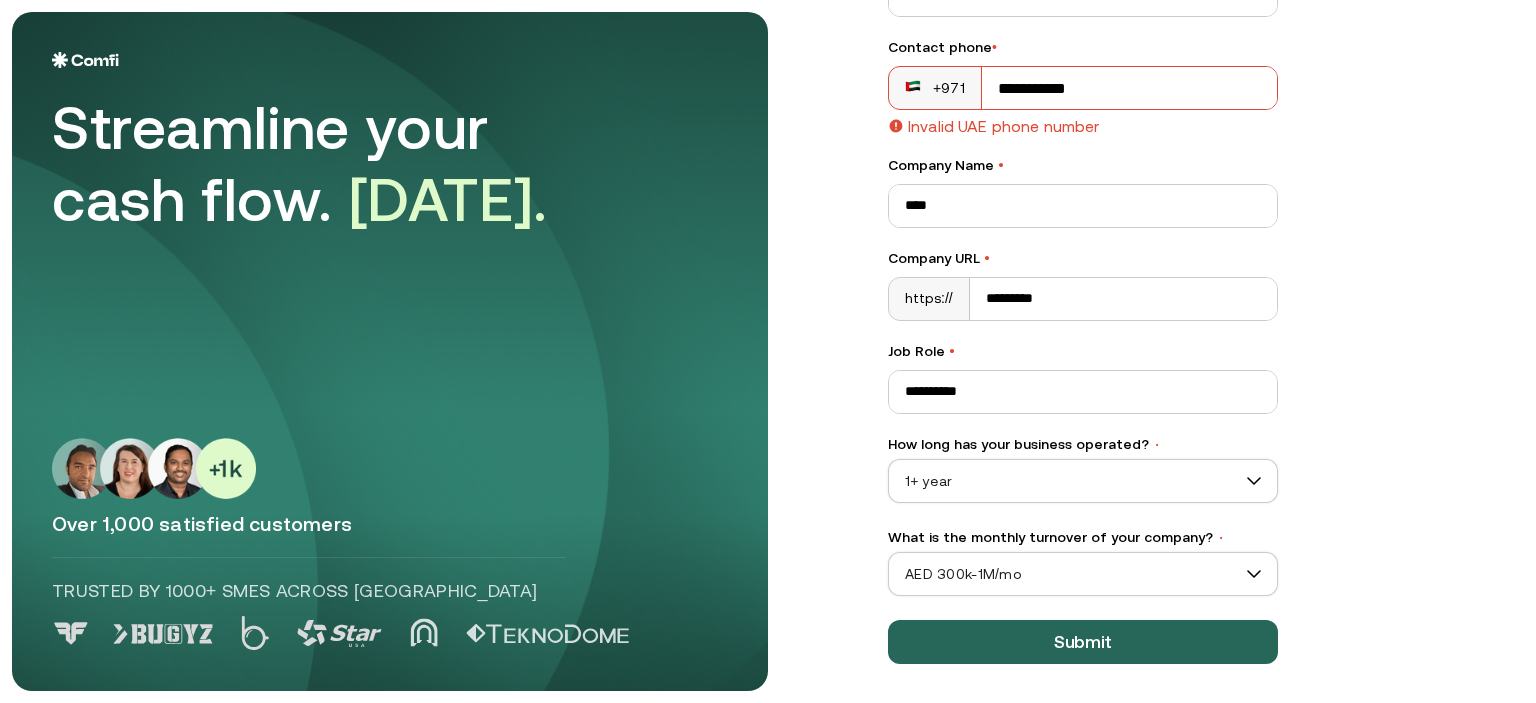 click on "Submit" at bounding box center (1083, 642) 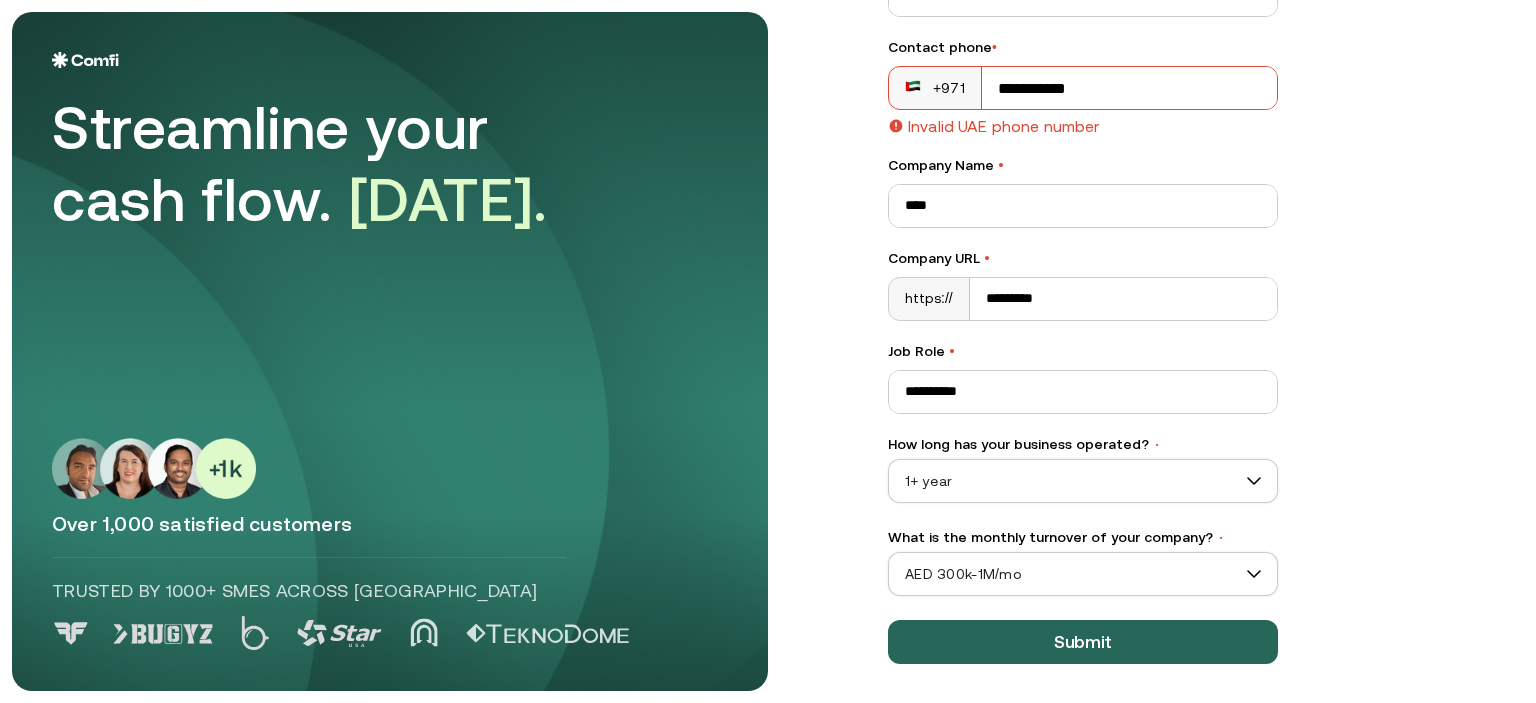 click on "Submit" at bounding box center (1083, 642) 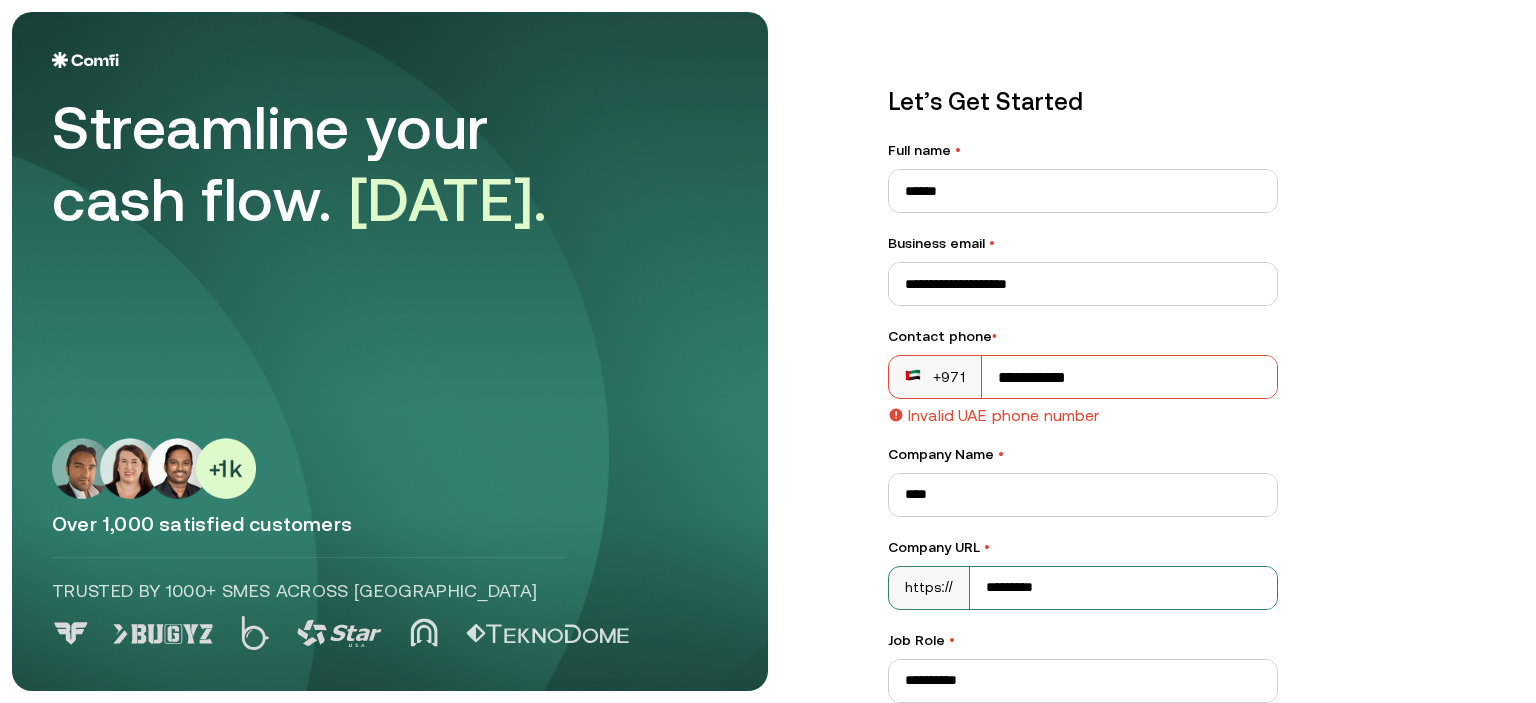 scroll, scrollTop: 289, scrollLeft: 0, axis: vertical 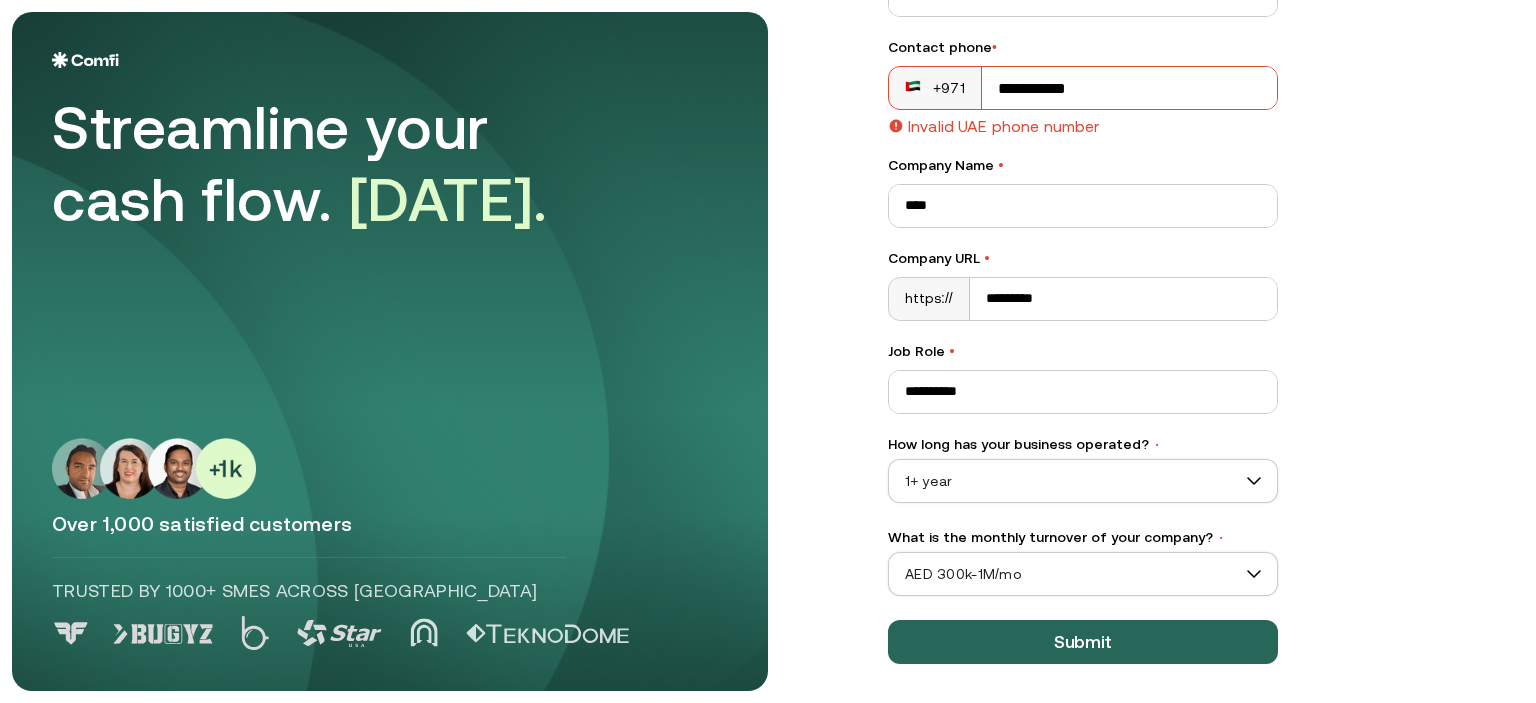 click on "Submit" at bounding box center [1083, 642] 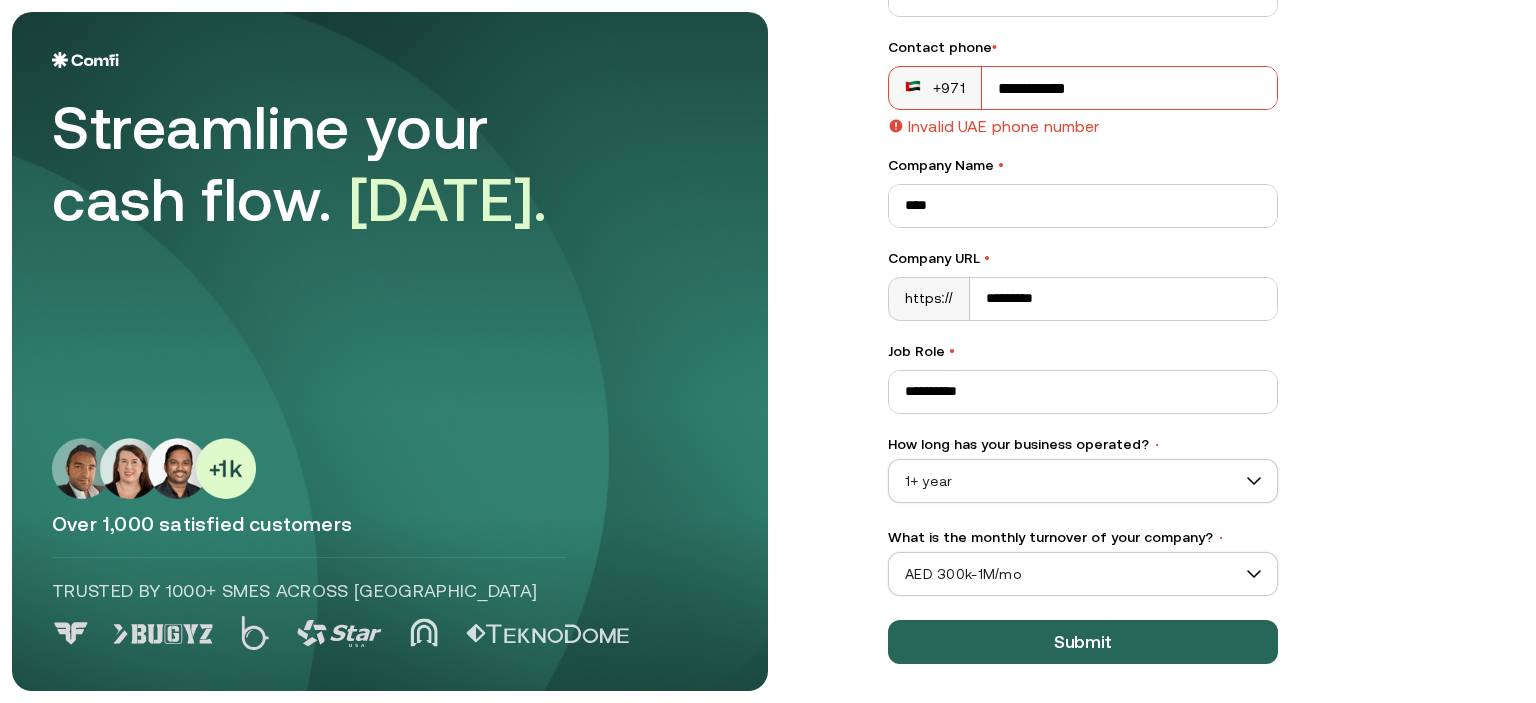 click on "Submit" at bounding box center [1083, 642] 